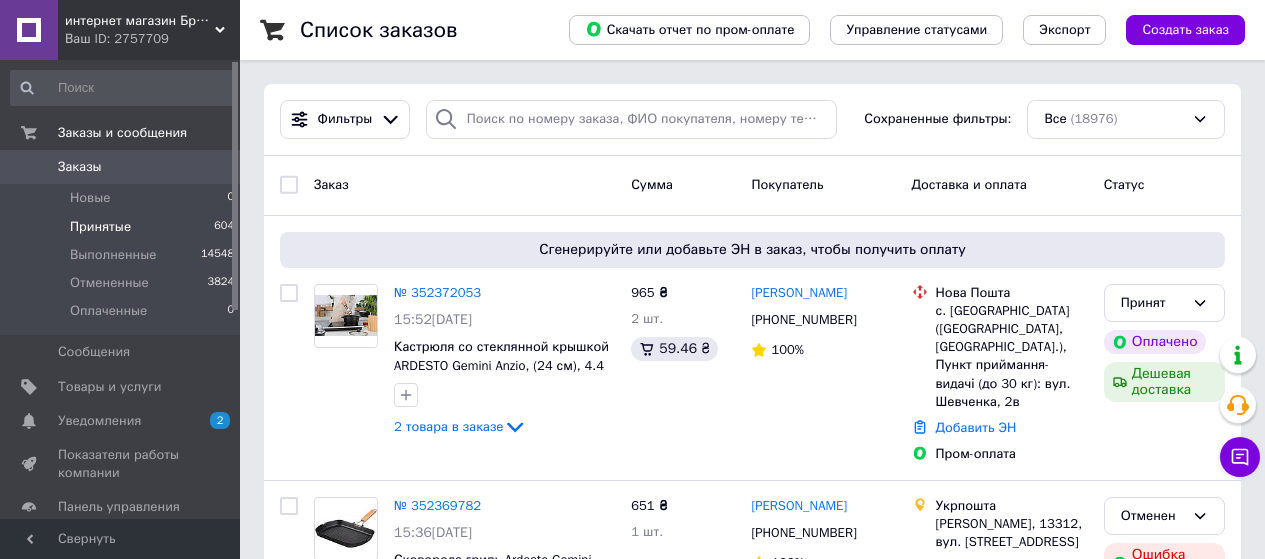 scroll, scrollTop: 0, scrollLeft: 0, axis: both 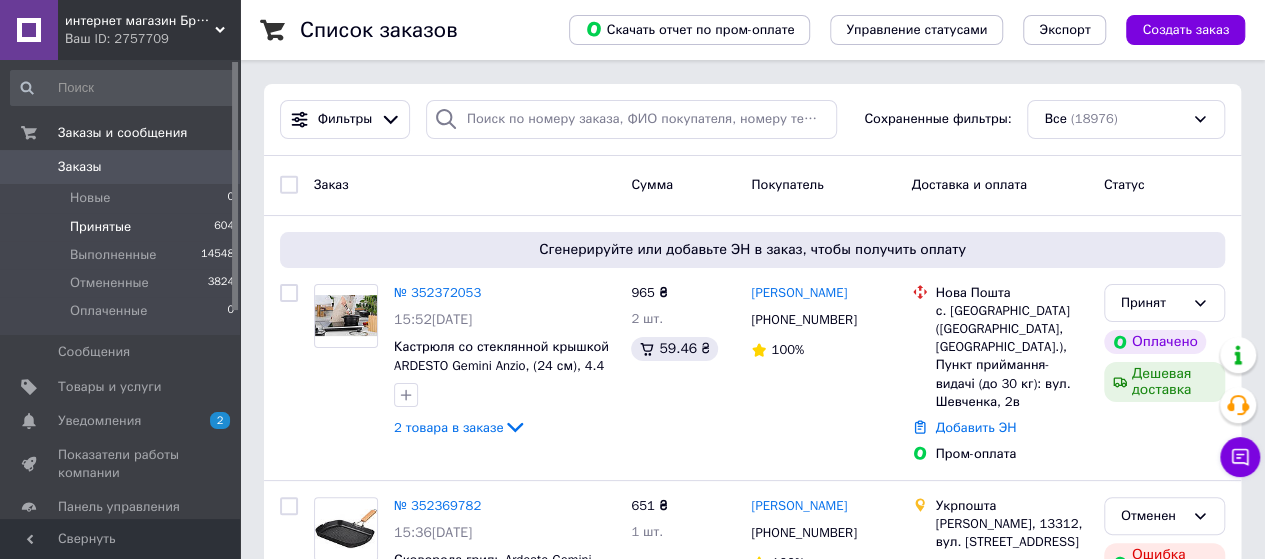 click on "Принятые" at bounding box center (100, 227) 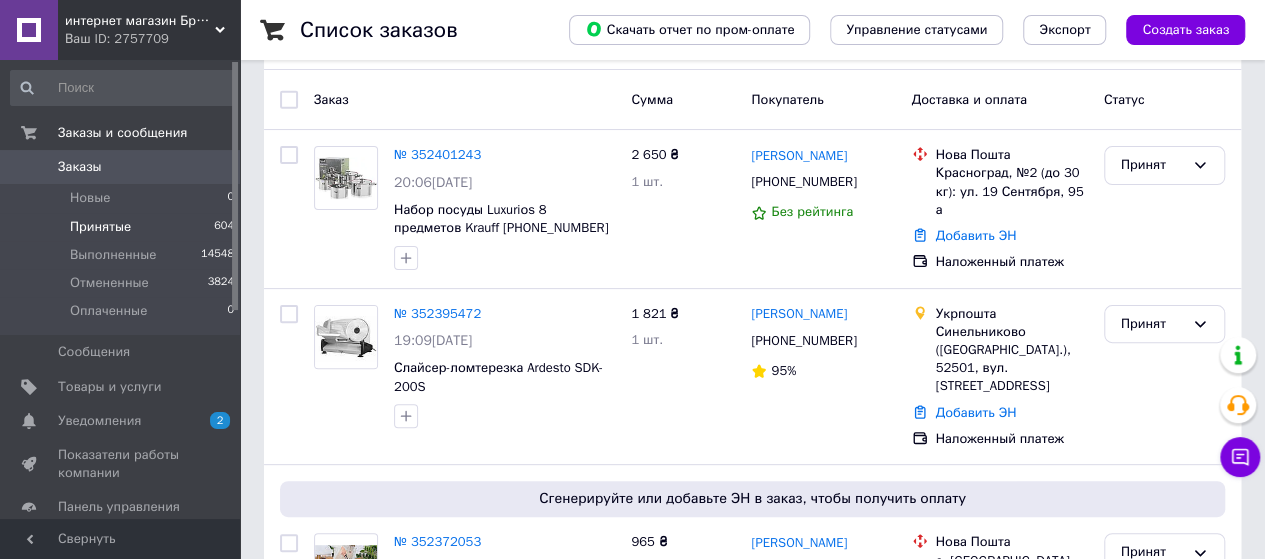scroll, scrollTop: 186, scrollLeft: 0, axis: vertical 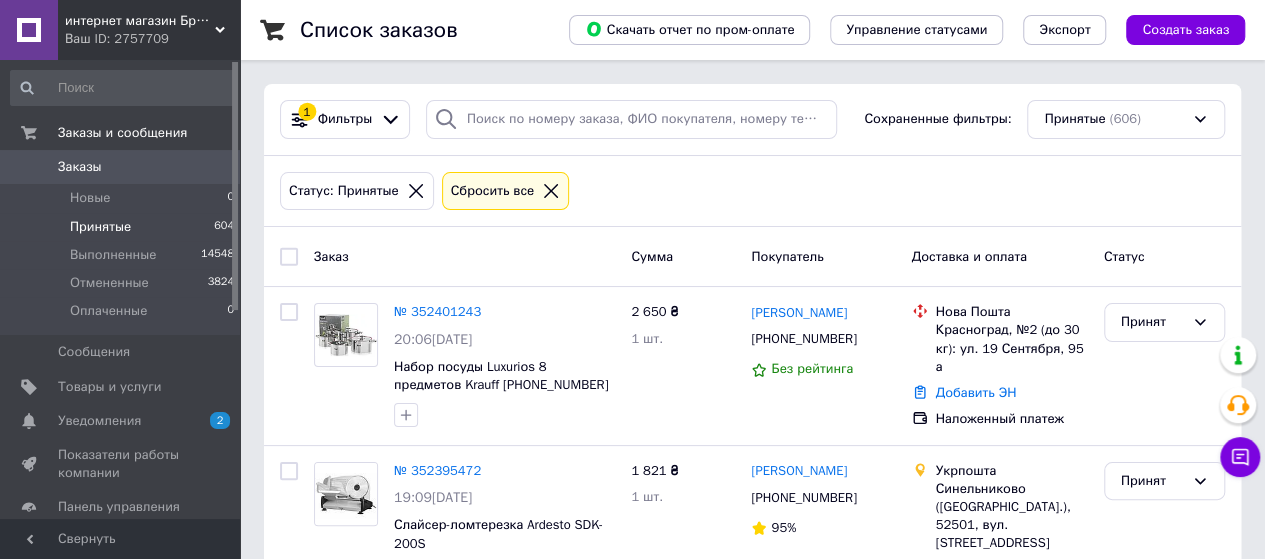 click 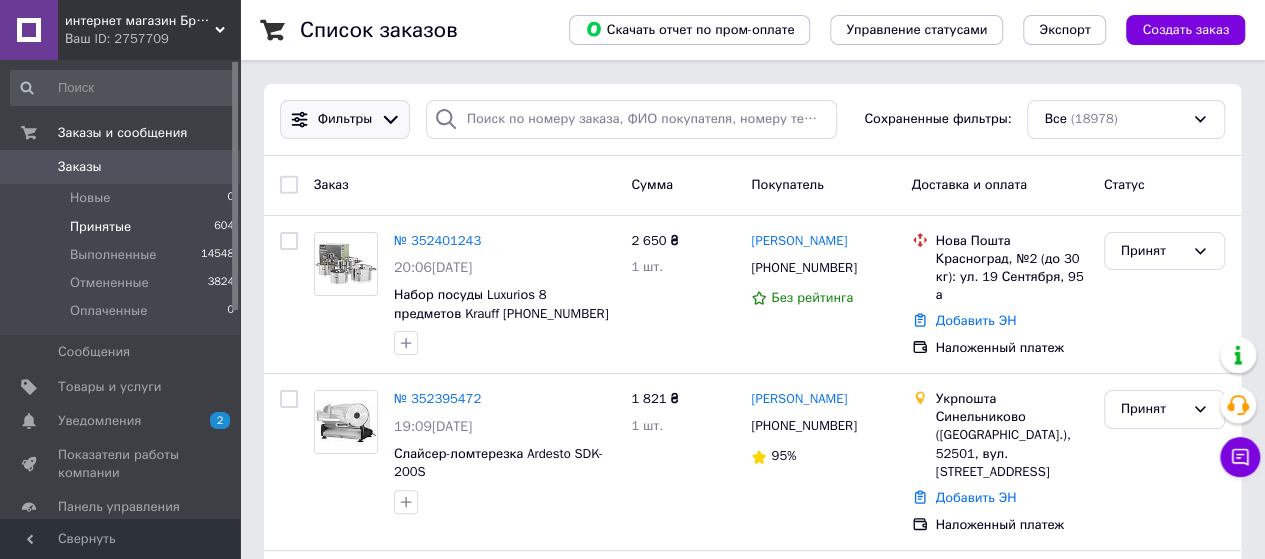click on "Фильтры" at bounding box center (345, 119) 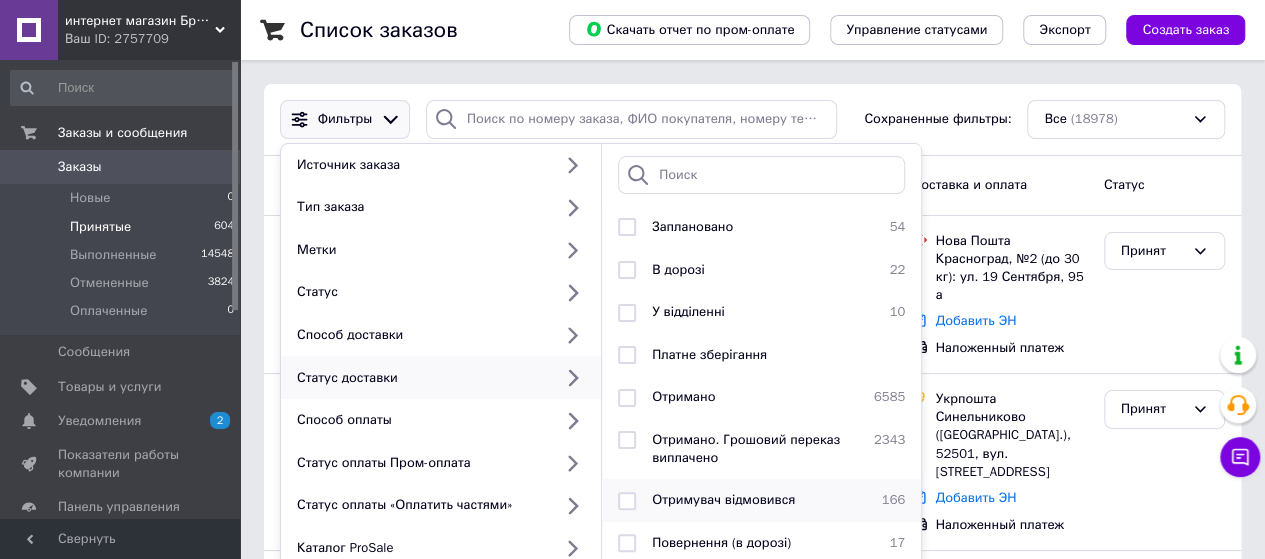 click on "Отримувач відмовився" at bounding box center [723, 499] 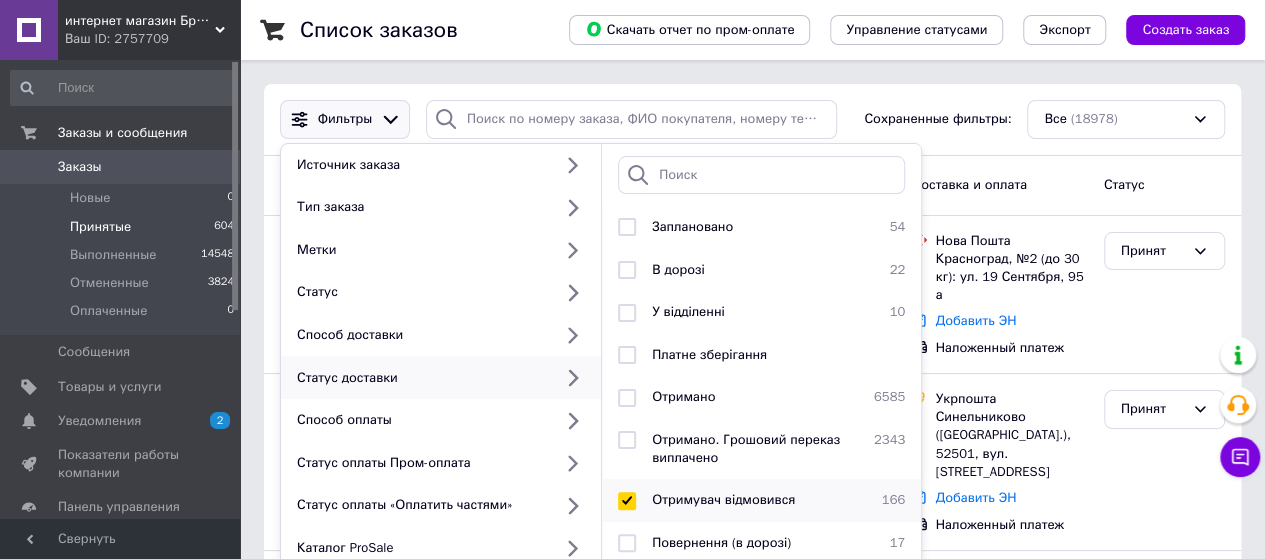 checkbox on "true" 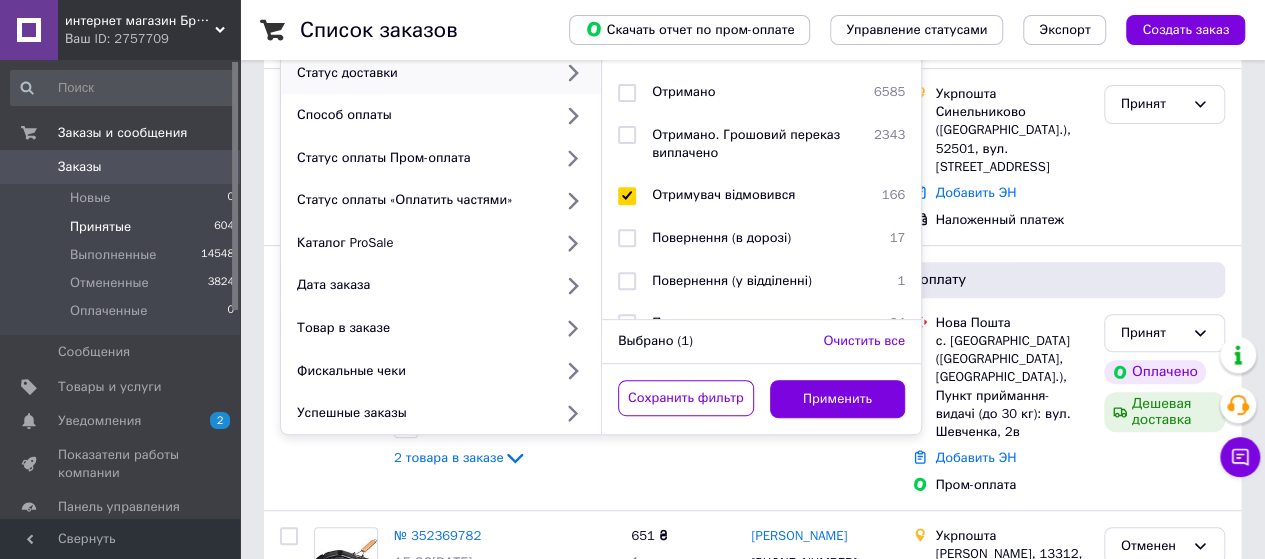 scroll, scrollTop: 316, scrollLeft: 0, axis: vertical 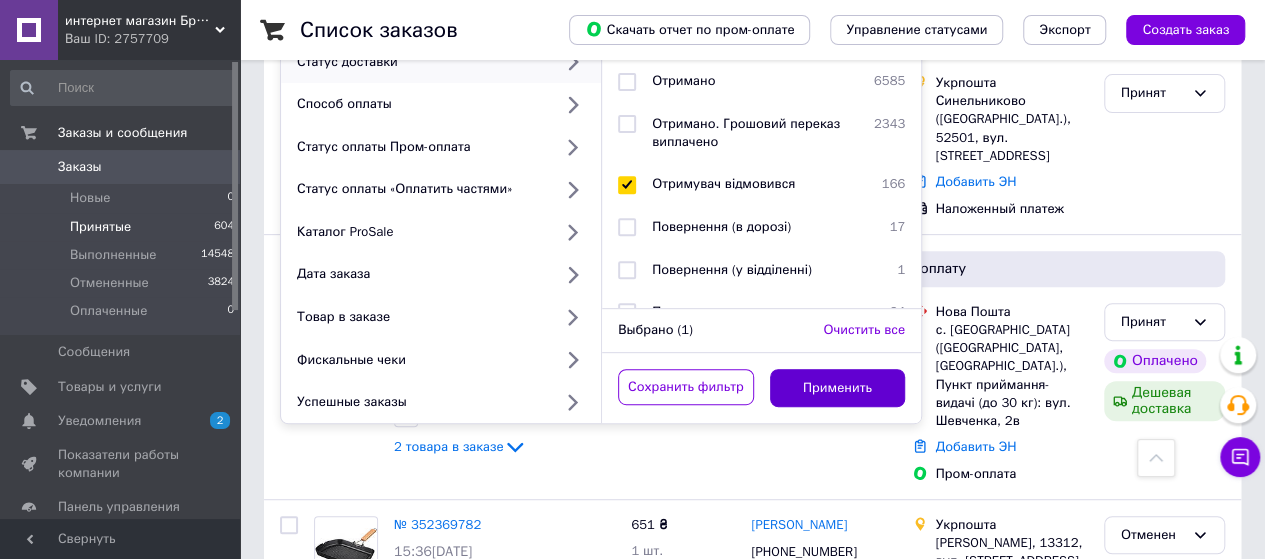 click on "Применить" at bounding box center [838, 388] 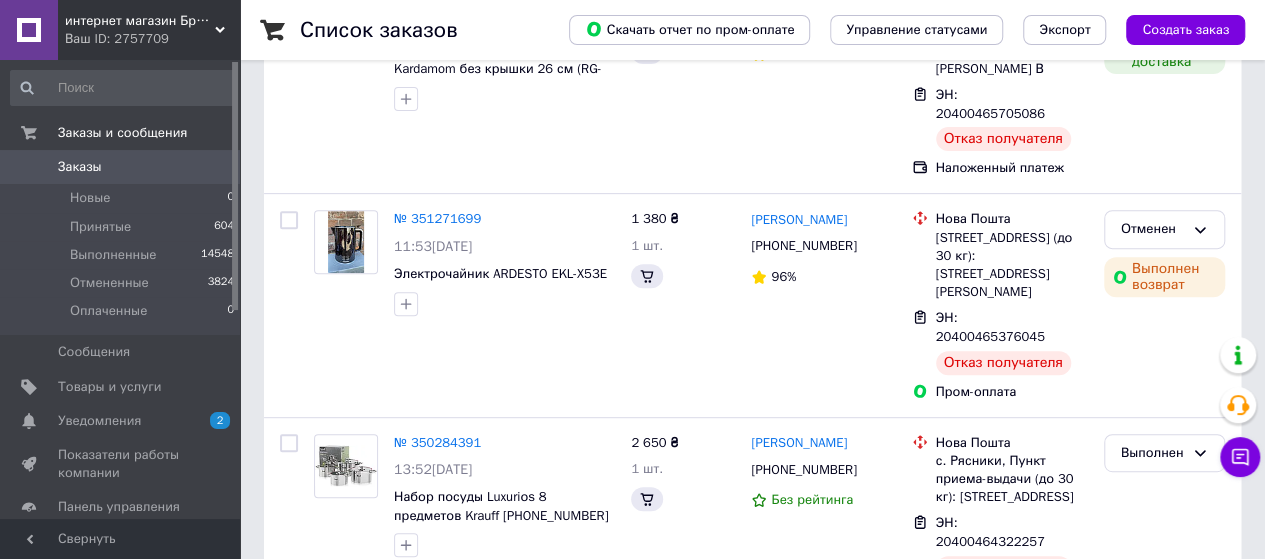 scroll, scrollTop: 0, scrollLeft: 0, axis: both 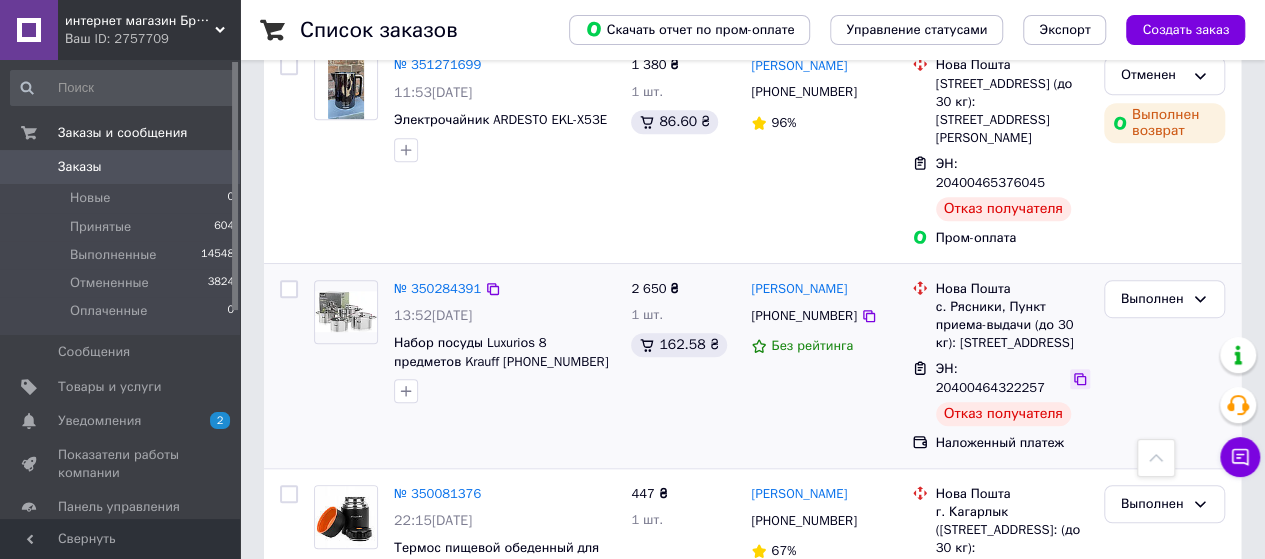 click 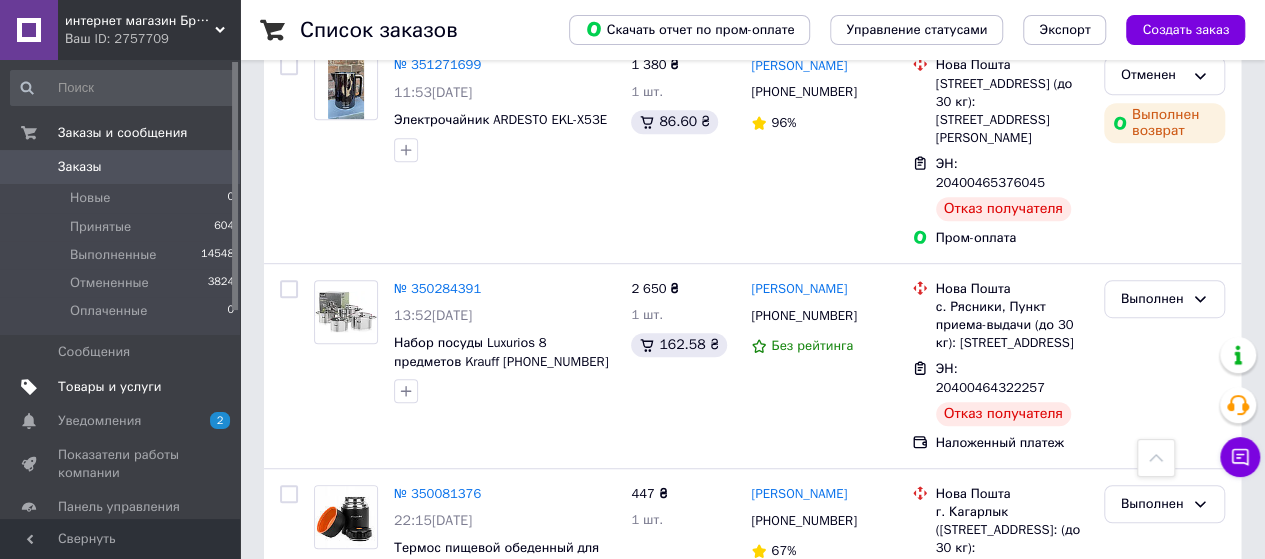 click on "Товары и услуги" at bounding box center [110, 387] 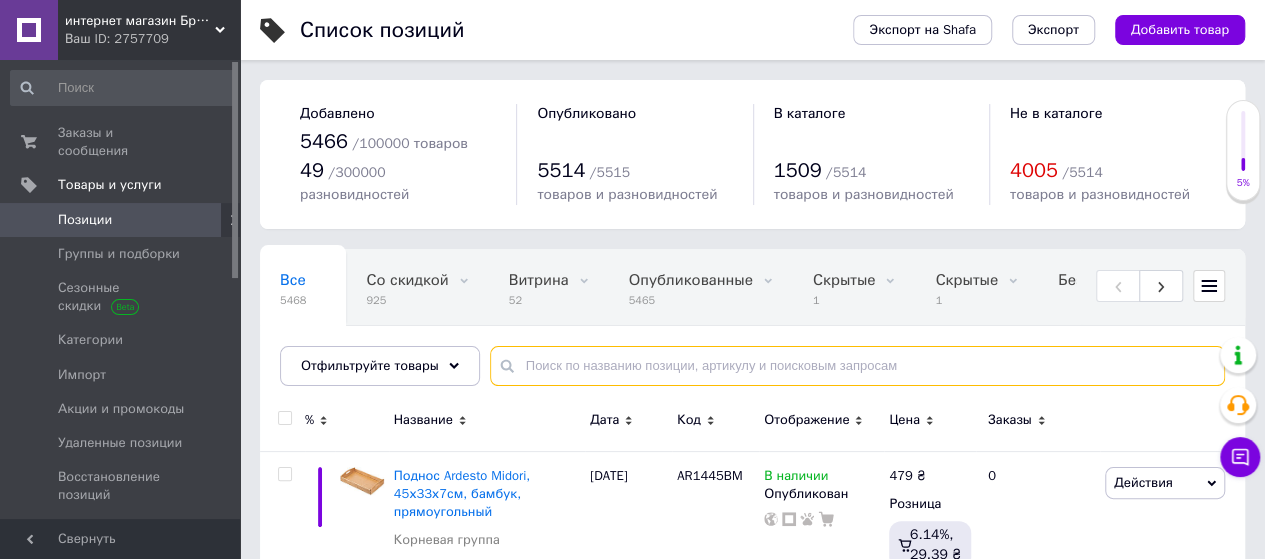 click at bounding box center [857, 366] 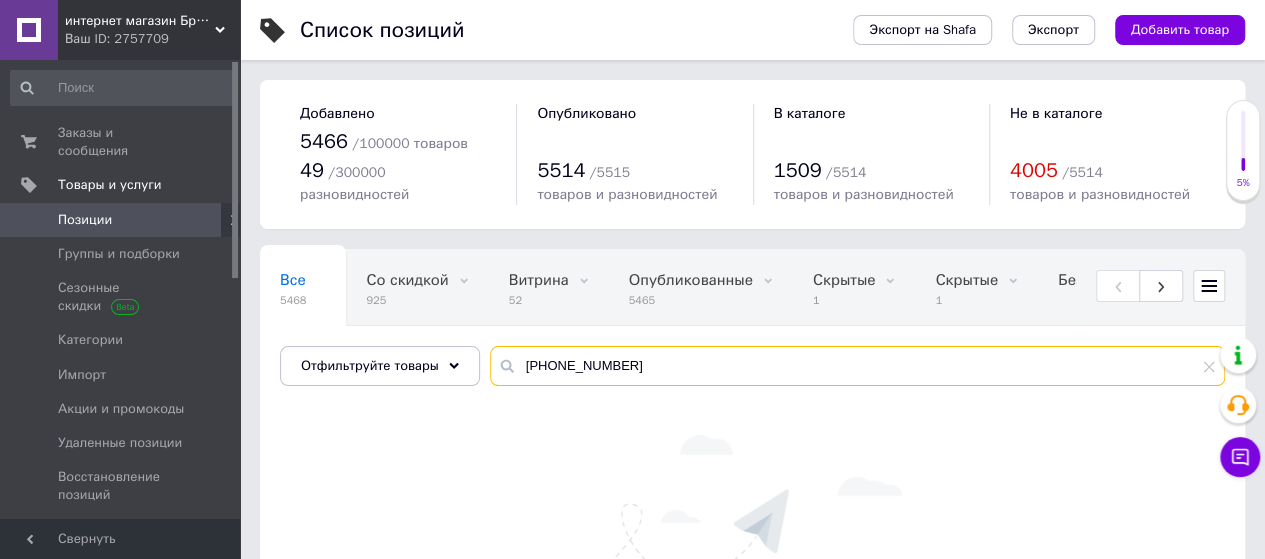 click on "[PHONE_NUMBER]" at bounding box center [857, 366] 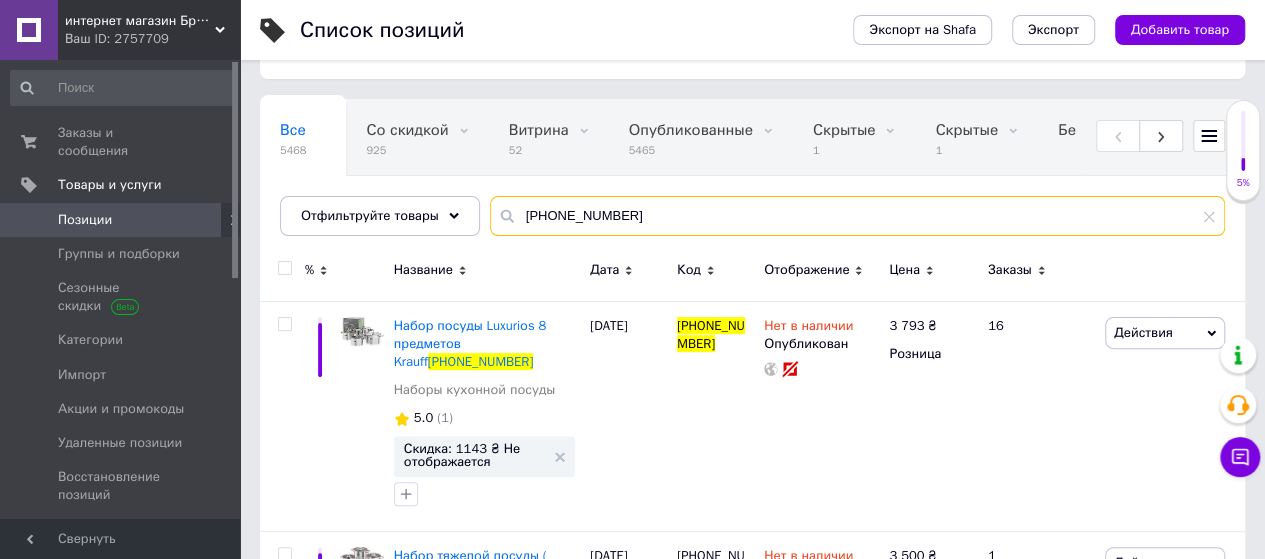 scroll, scrollTop: 157, scrollLeft: 0, axis: vertical 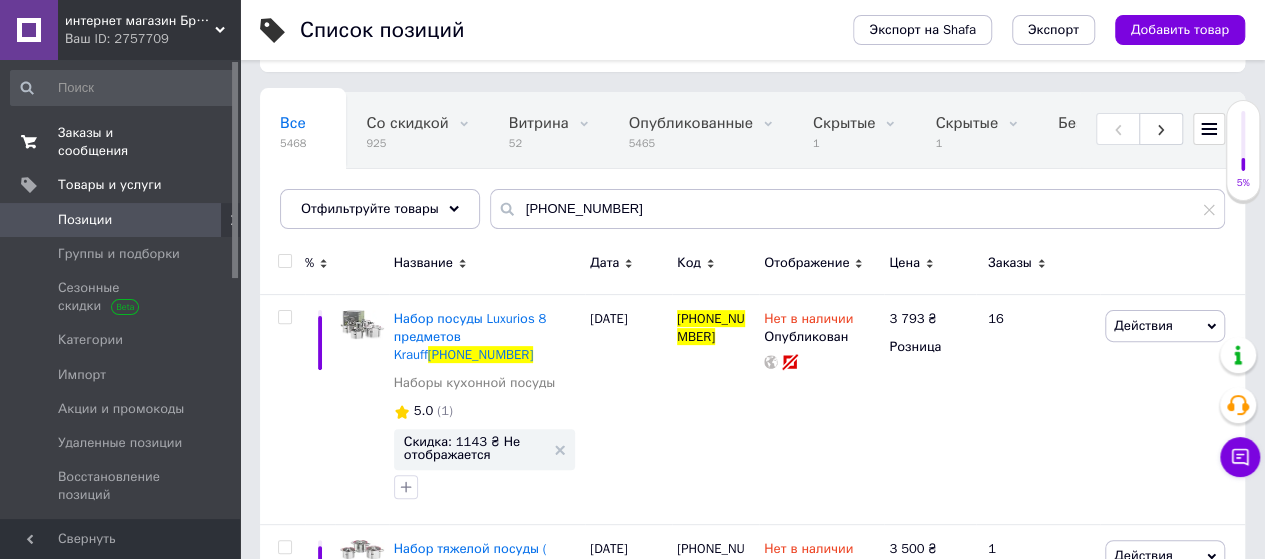 click on "Заказы и сообщения" at bounding box center (121, 142) 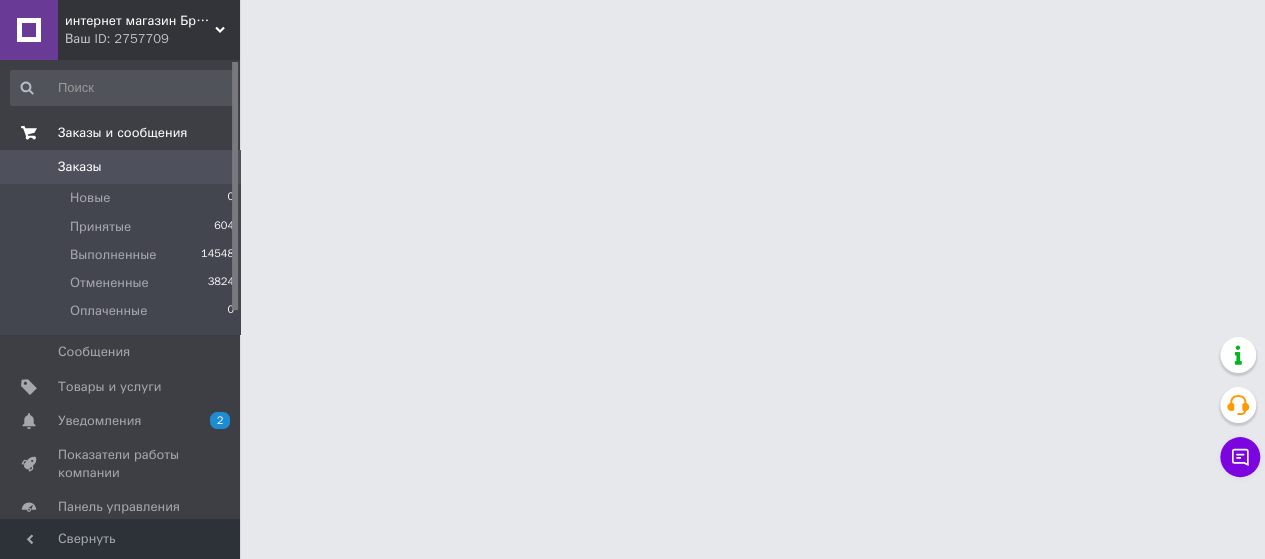 scroll, scrollTop: 0, scrollLeft: 0, axis: both 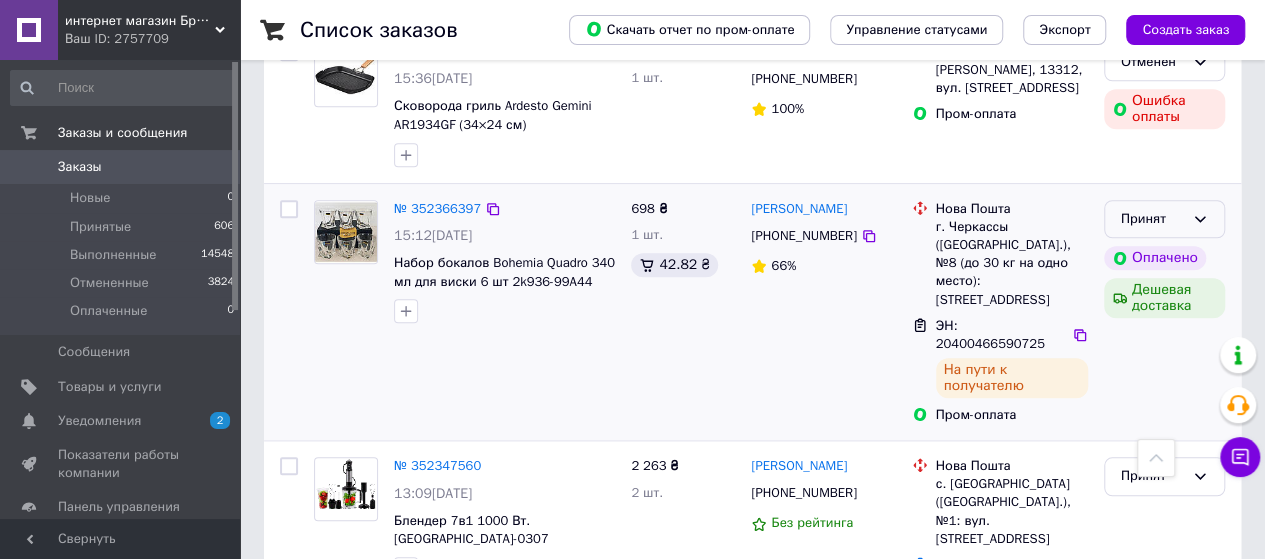 click on "Принят" at bounding box center (1152, 219) 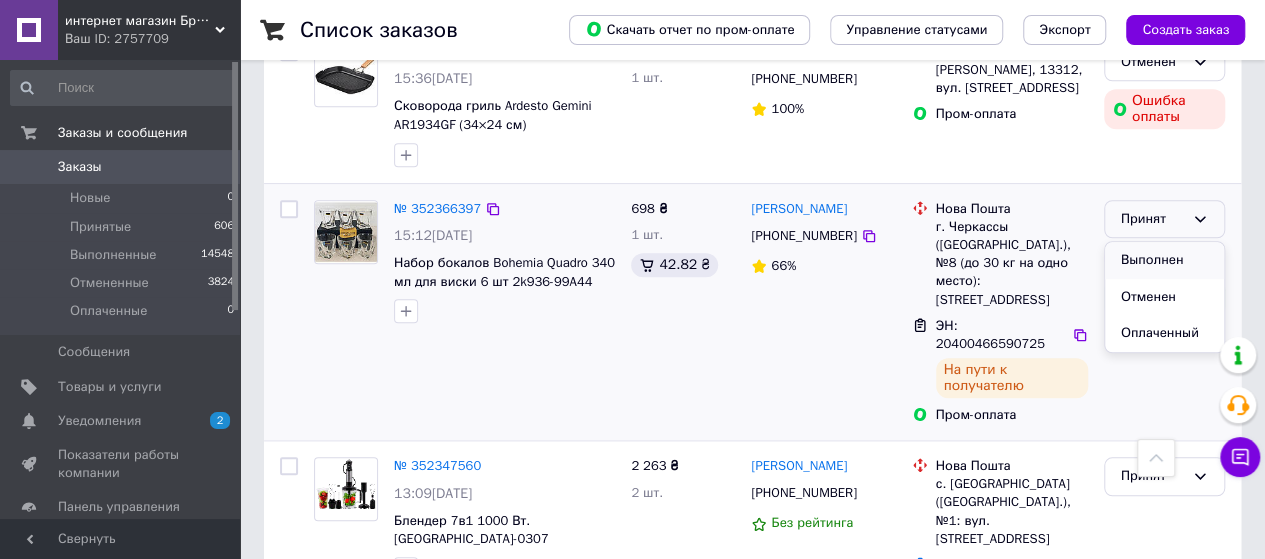 click on "Выполнен" at bounding box center (1164, 260) 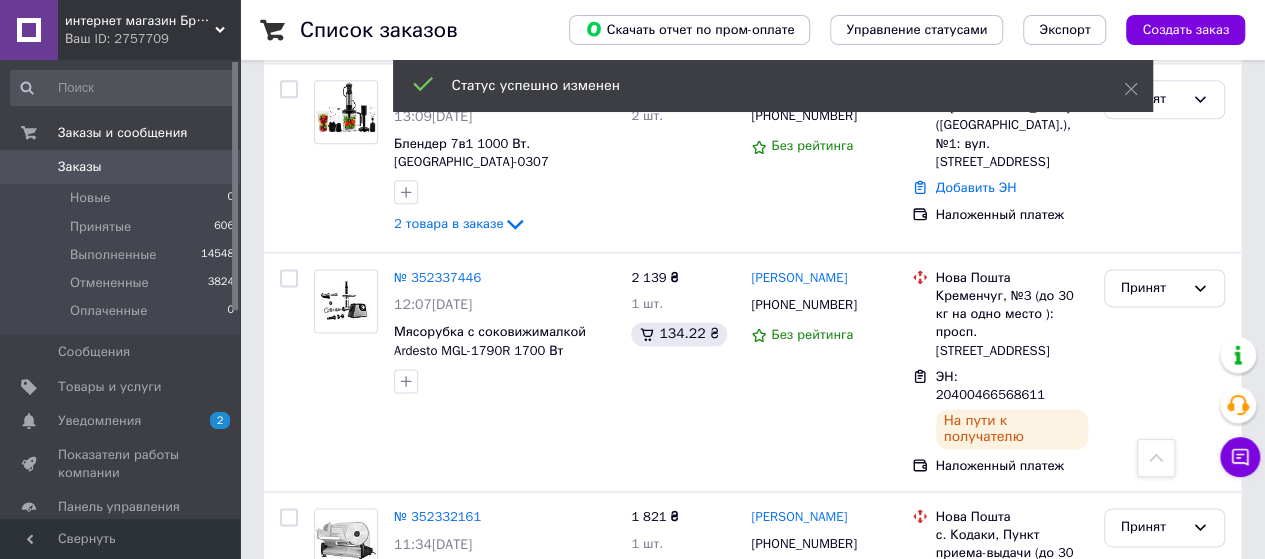 scroll, scrollTop: 1287, scrollLeft: 0, axis: vertical 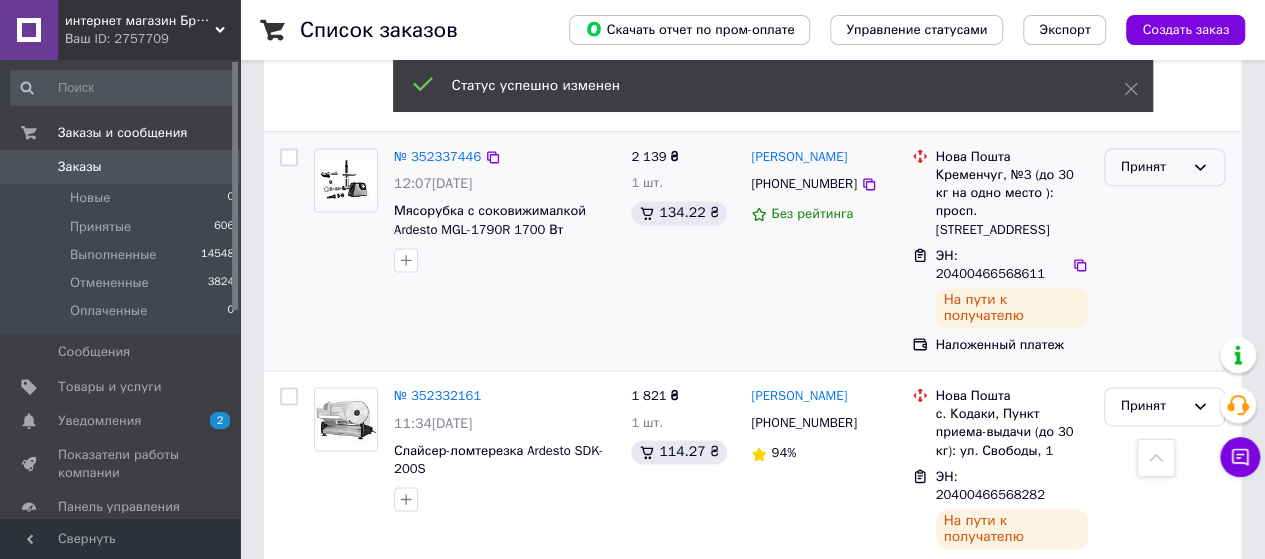 click on "Принят" at bounding box center (1152, 167) 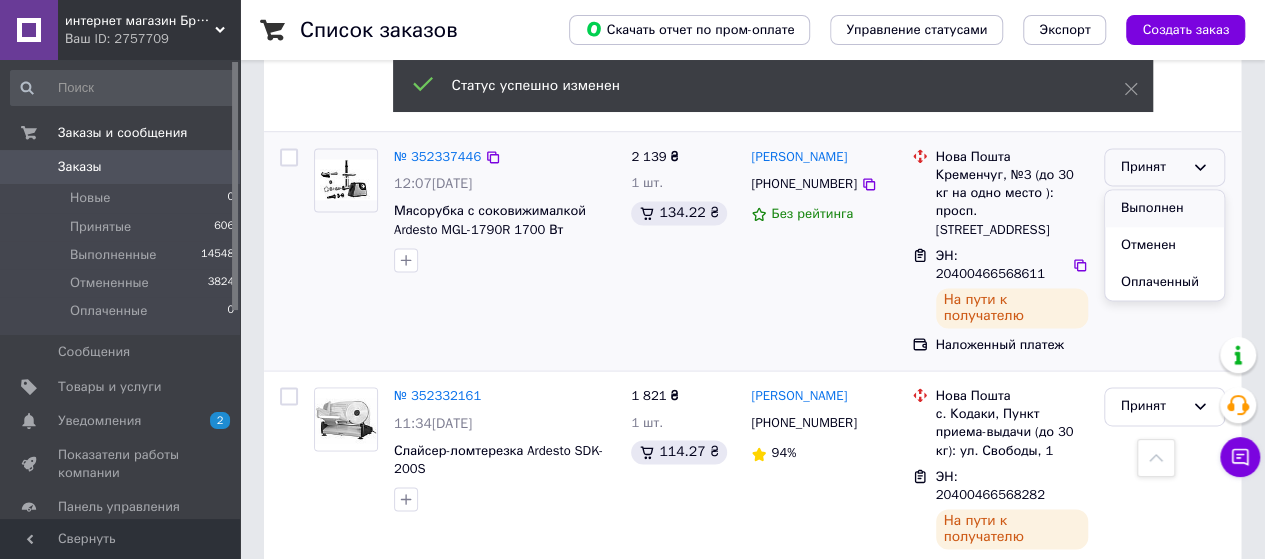 click on "Выполнен" at bounding box center (1164, 208) 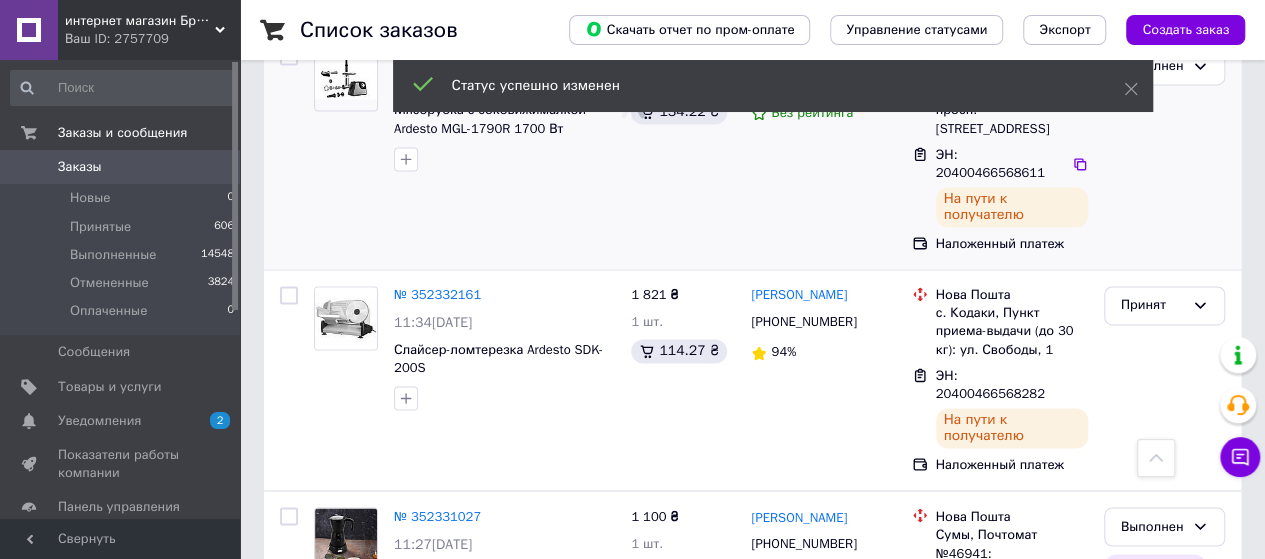 scroll, scrollTop: 1416, scrollLeft: 0, axis: vertical 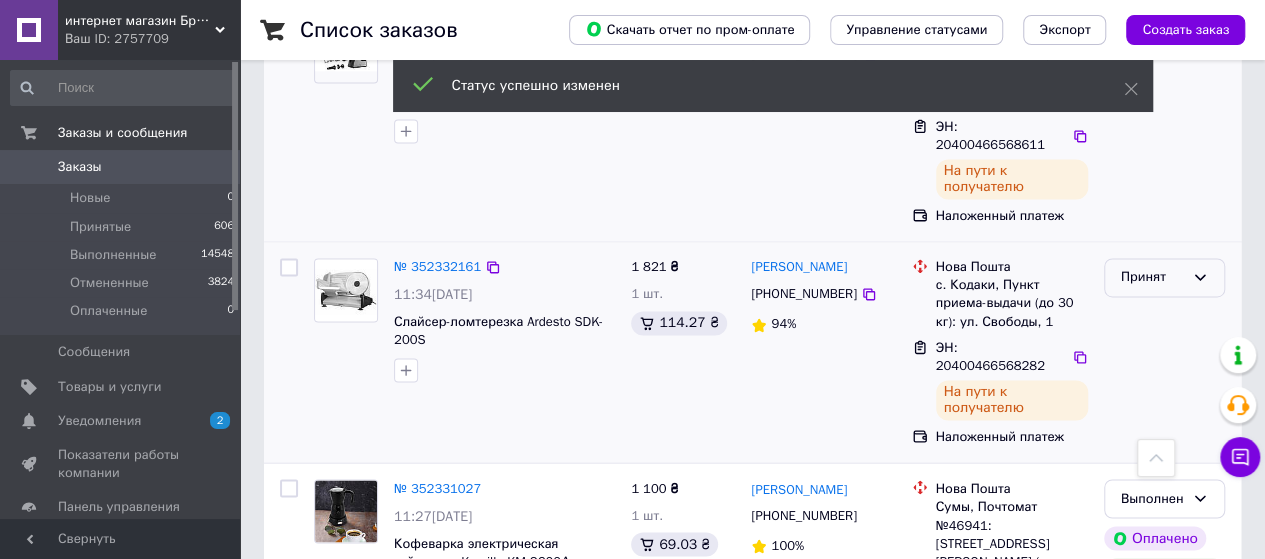 click on "Принят" at bounding box center [1164, 277] 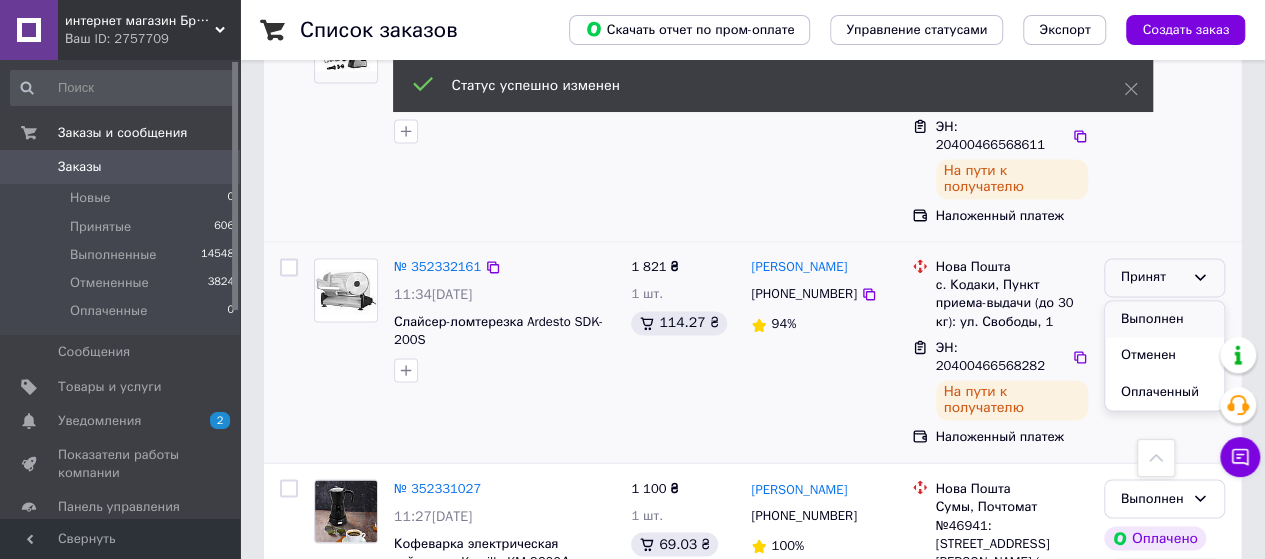 click on "Выполнен" at bounding box center (1164, 319) 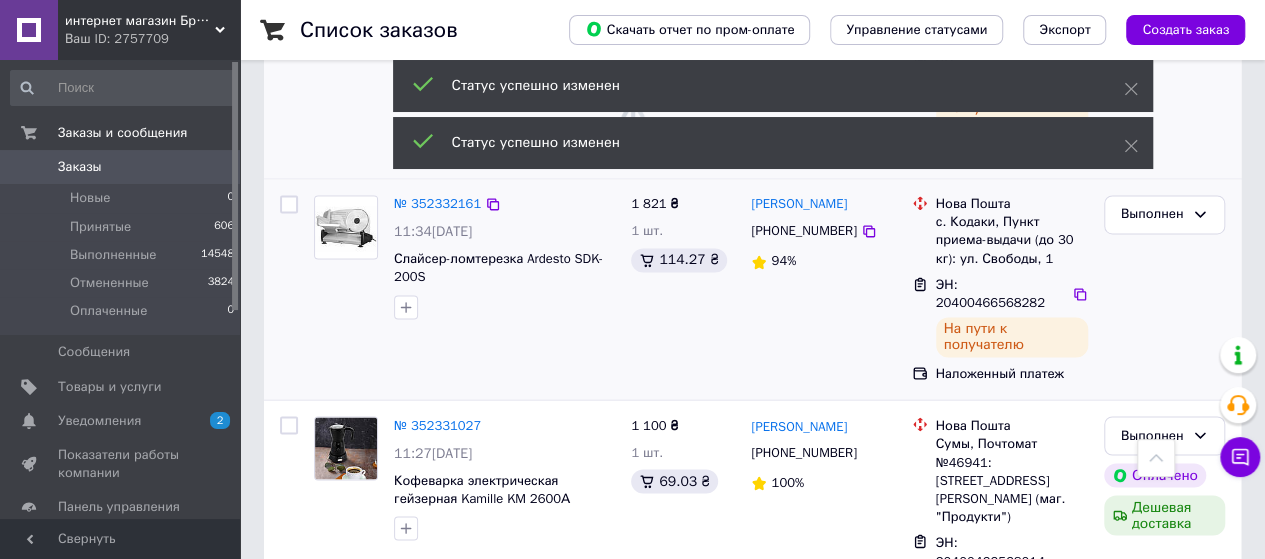 scroll, scrollTop: 1545, scrollLeft: 0, axis: vertical 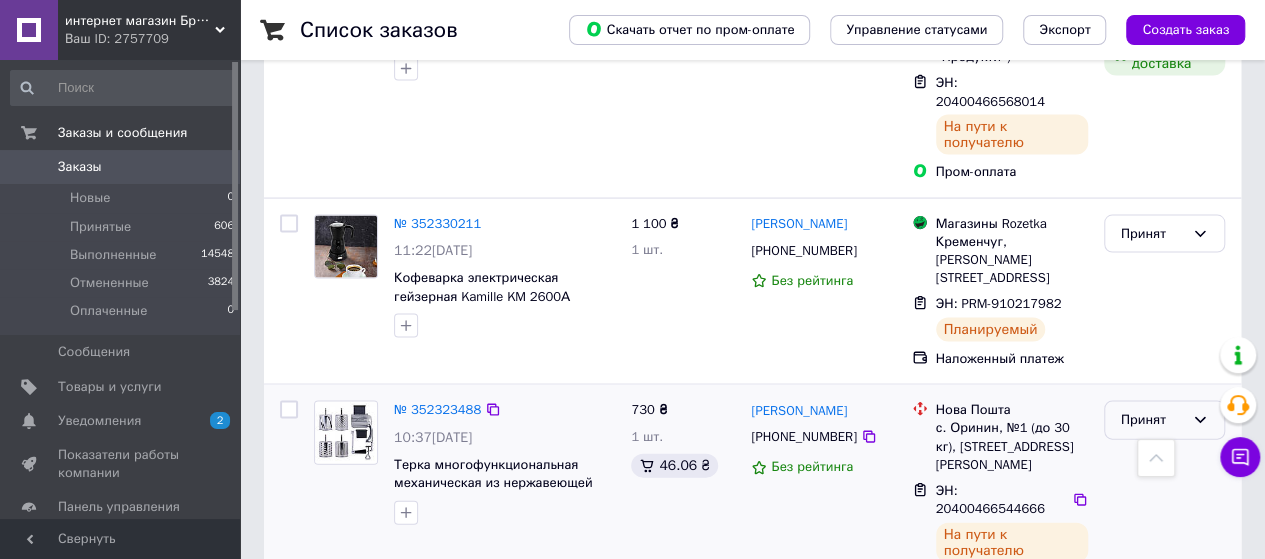 click on "Принят" at bounding box center [1152, 420] 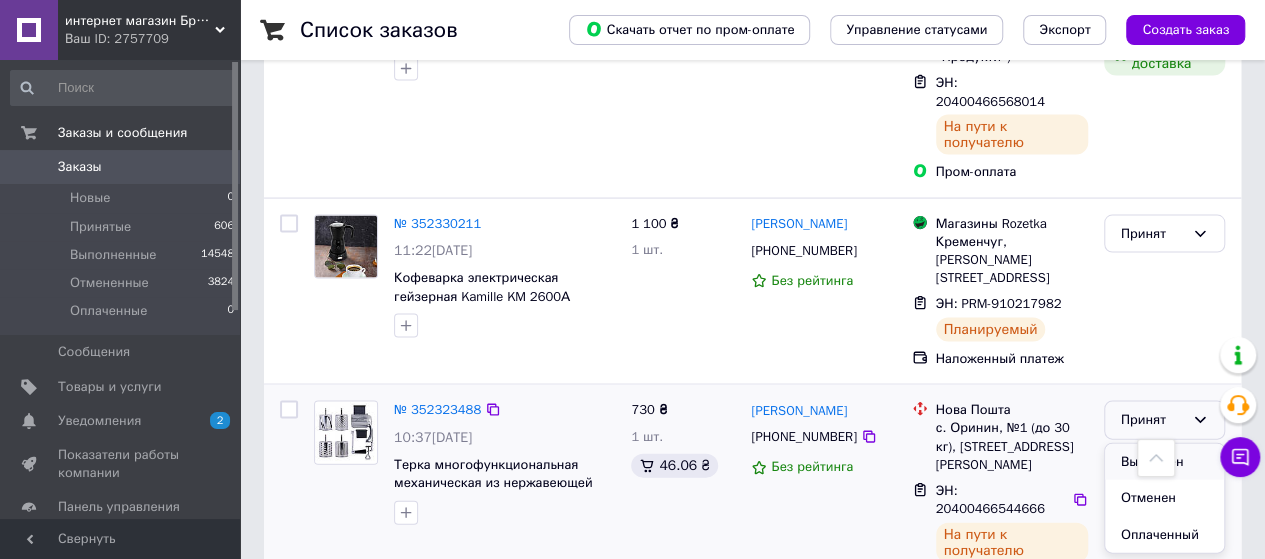 click on "Выполнен" at bounding box center (1164, 462) 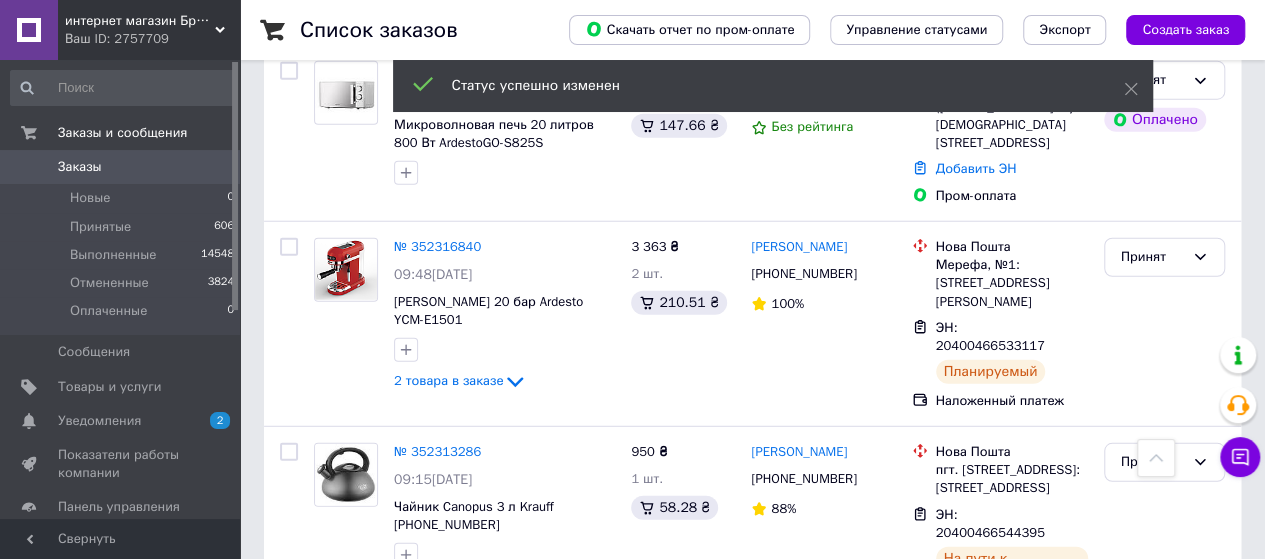 scroll, scrollTop: 2562, scrollLeft: 0, axis: vertical 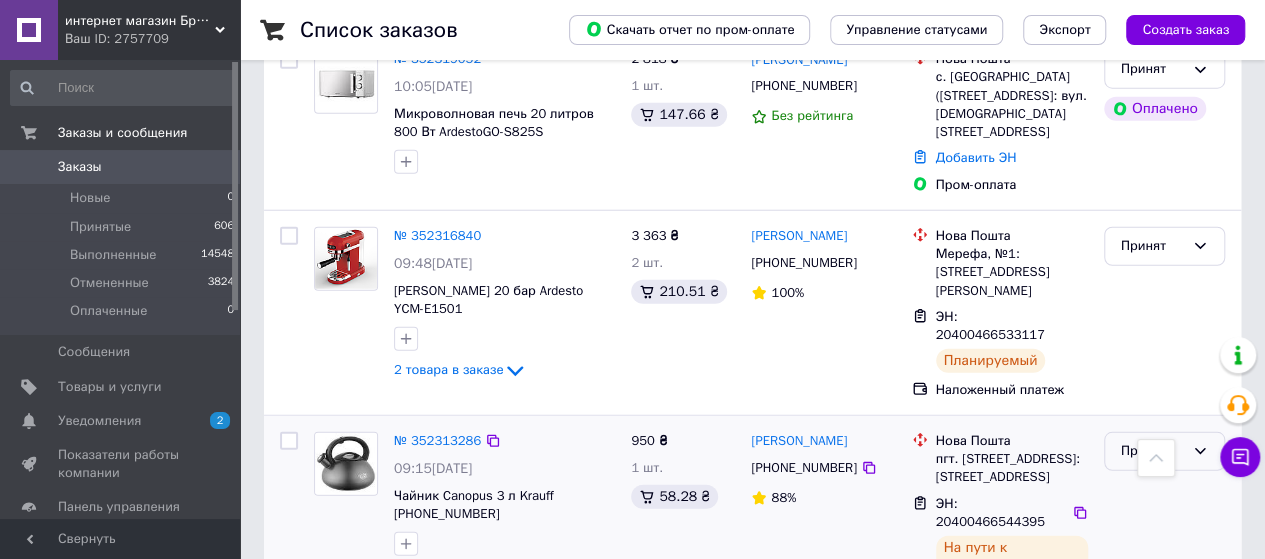 click on "Принят" at bounding box center (1152, 451) 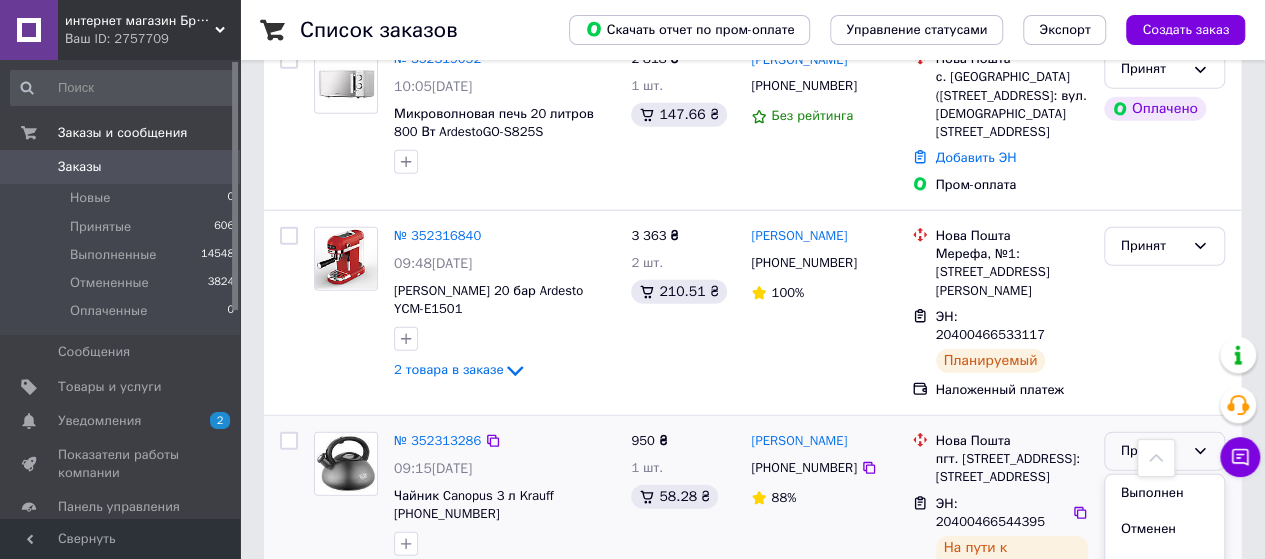 click on "Выполнен" at bounding box center [1164, 493] 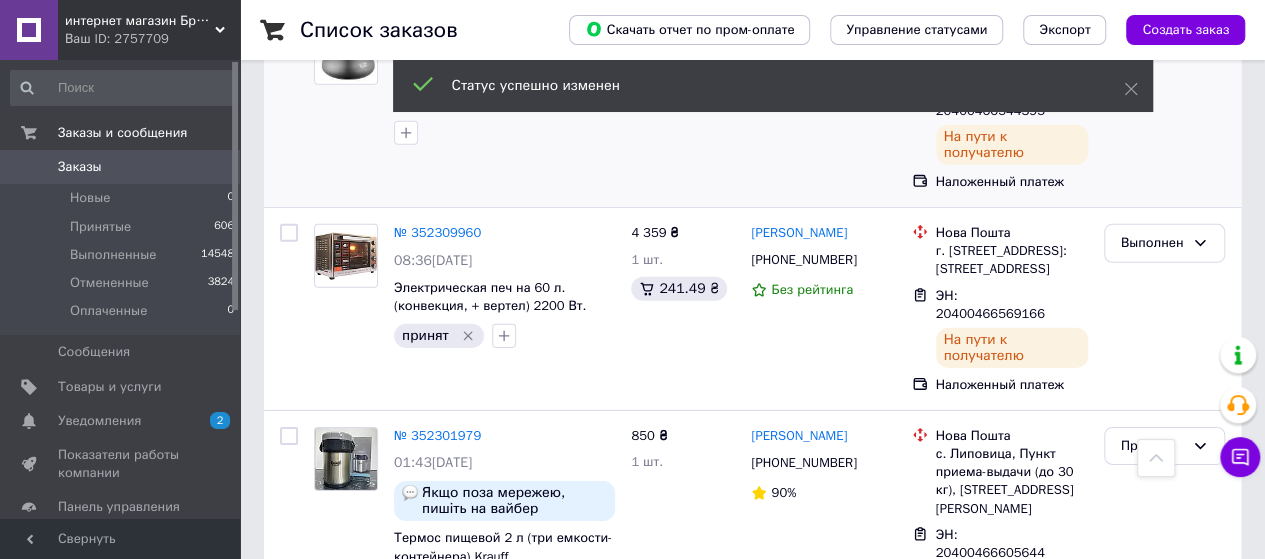 scroll, scrollTop: 3036, scrollLeft: 0, axis: vertical 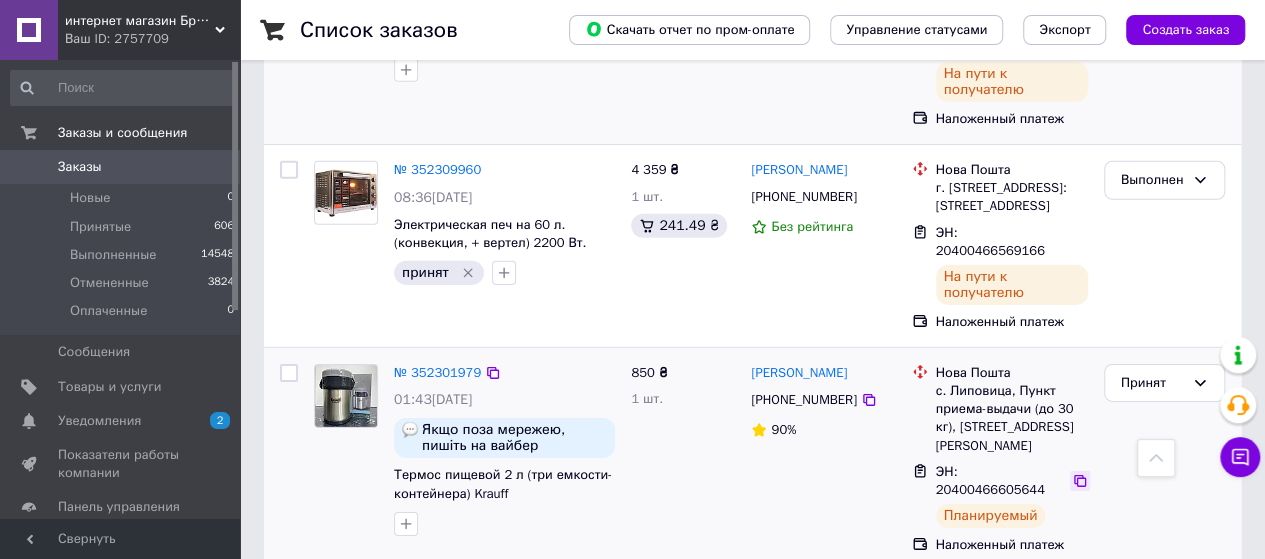 click 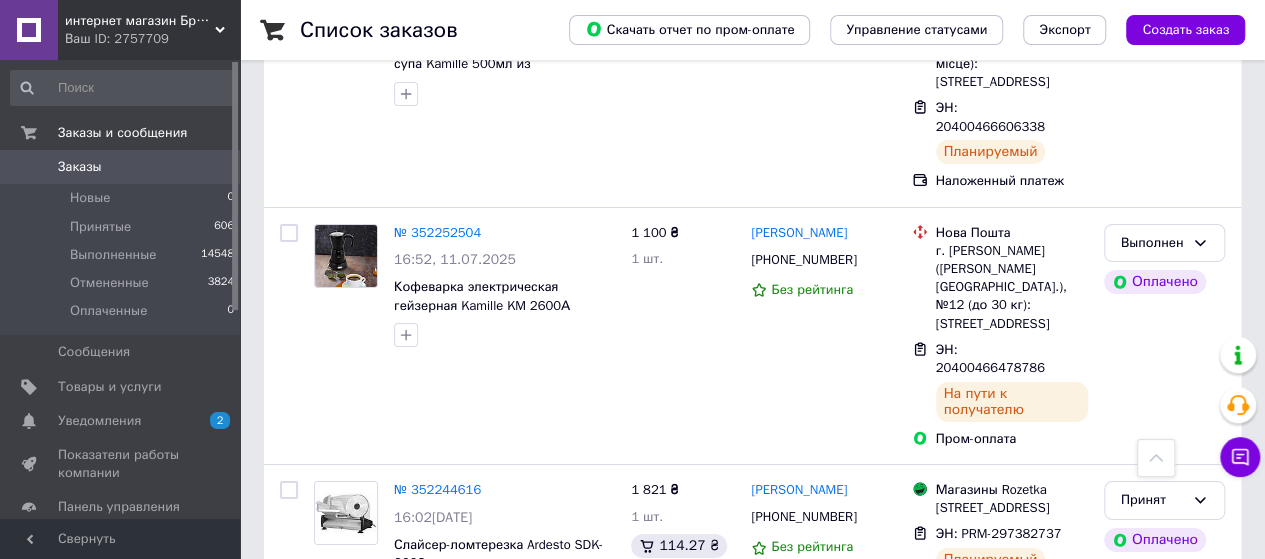 scroll, scrollTop: 3756, scrollLeft: 0, axis: vertical 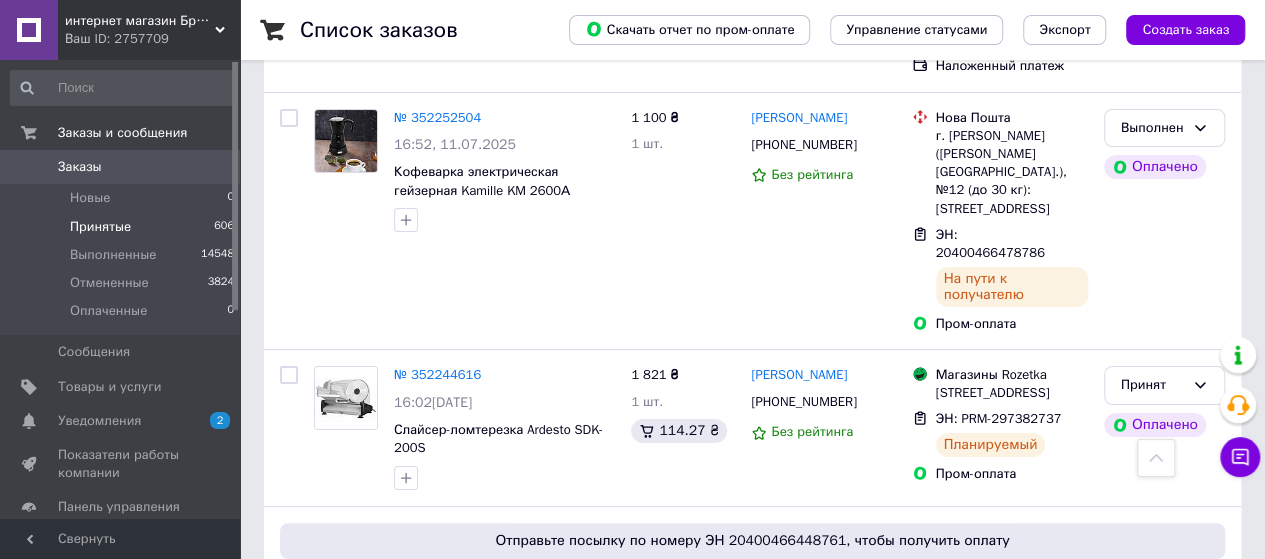 click on "Принятые" at bounding box center [100, 227] 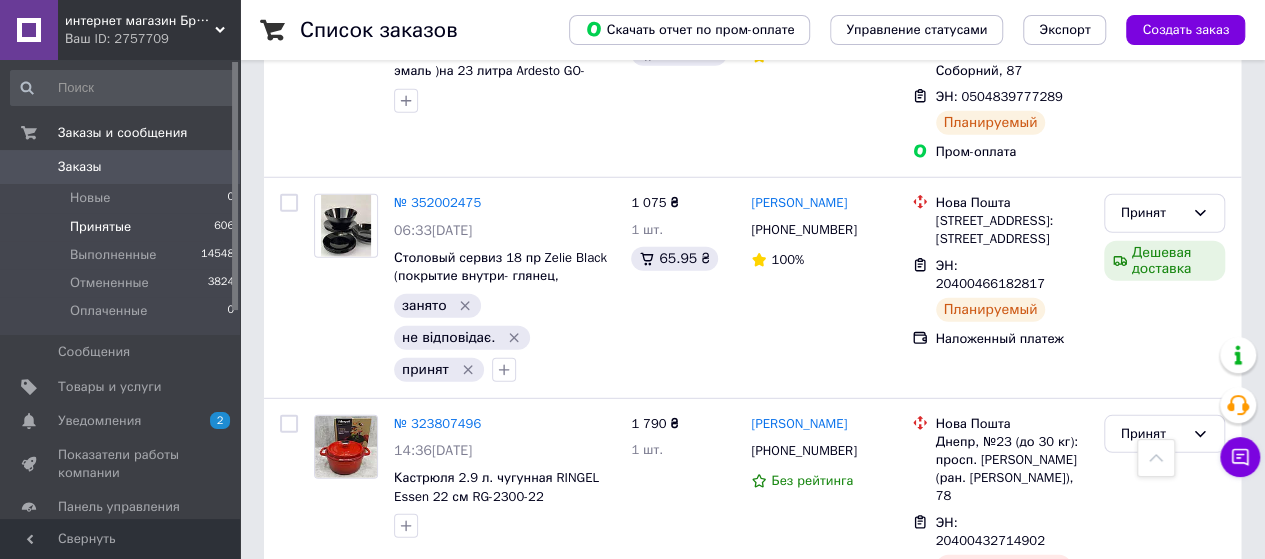 scroll, scrollTop: 2683, scrollLeft: 0, axis: vertical 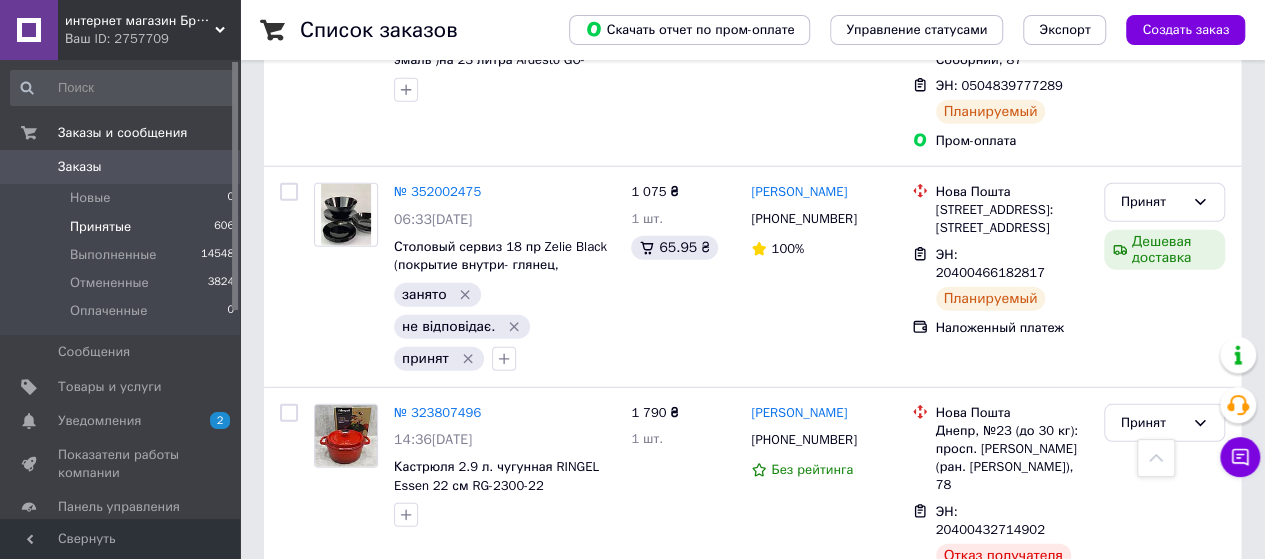 click on "интернет магазин Бренд-Посуд" at bounding box center [140, 21] 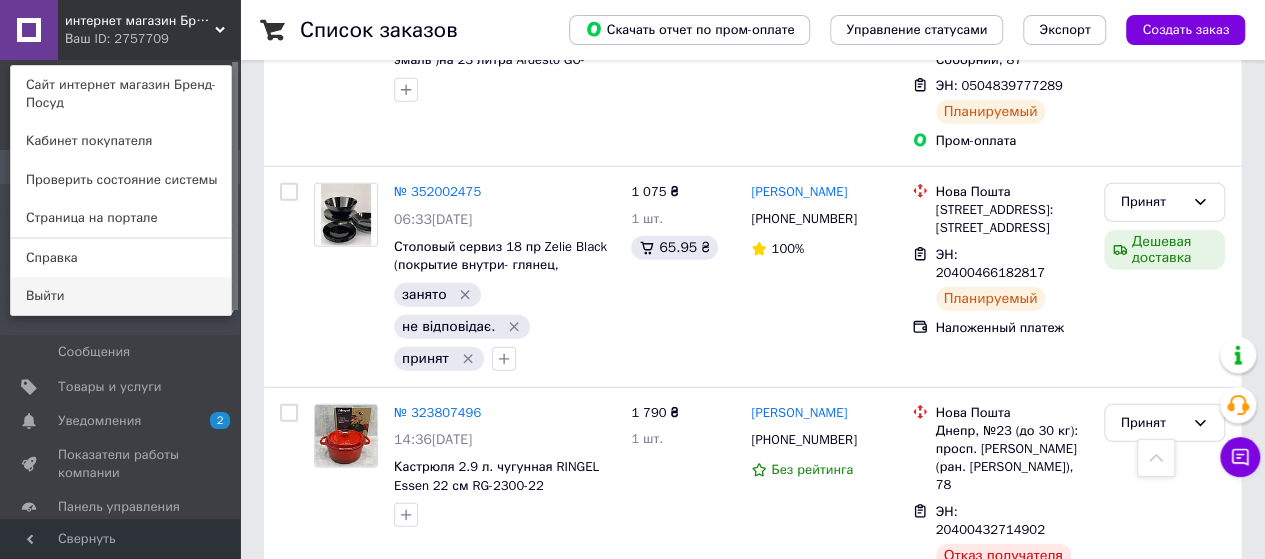 click on "Выйти" at bounding box center [121, 296] 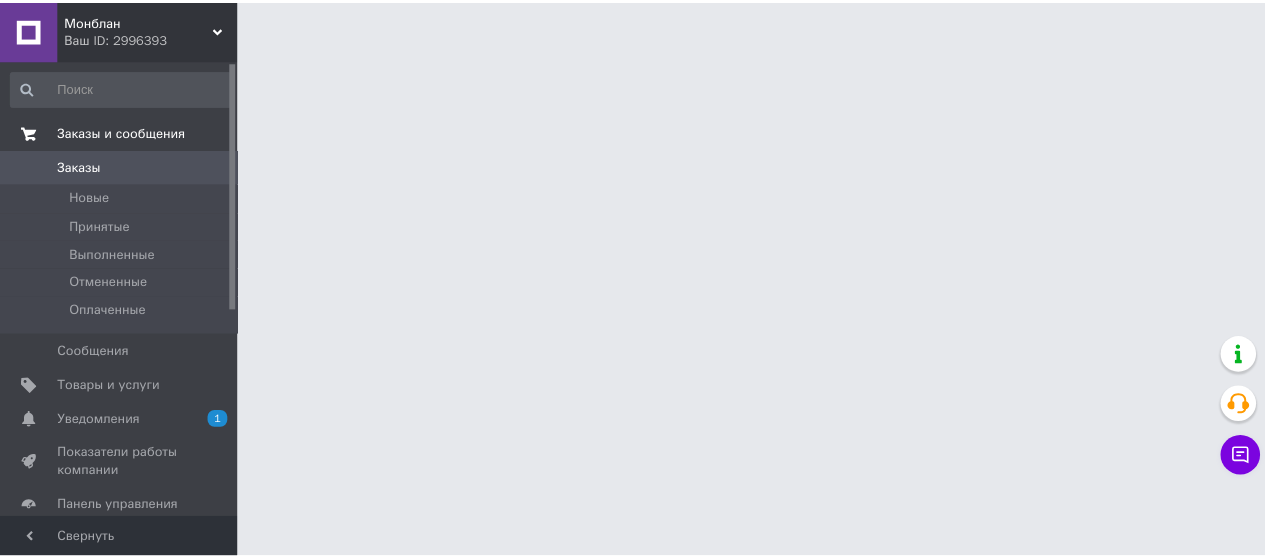 scroll, scrollTop: 0, scrollLeft: 0, axis: both 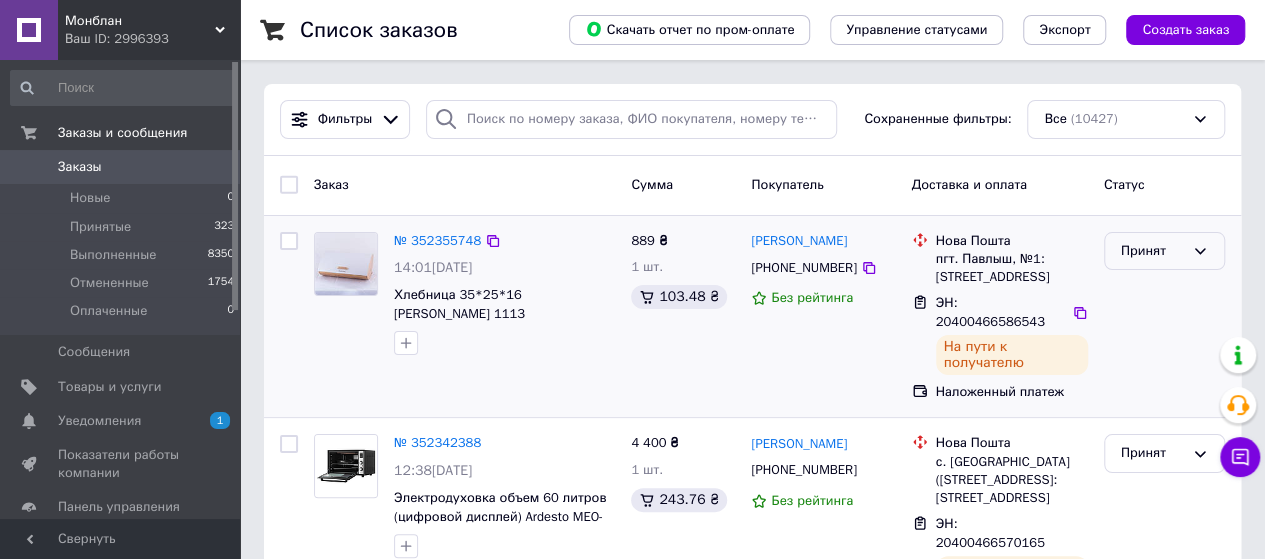 click on "Принят" at bounding box center (1164, 251) 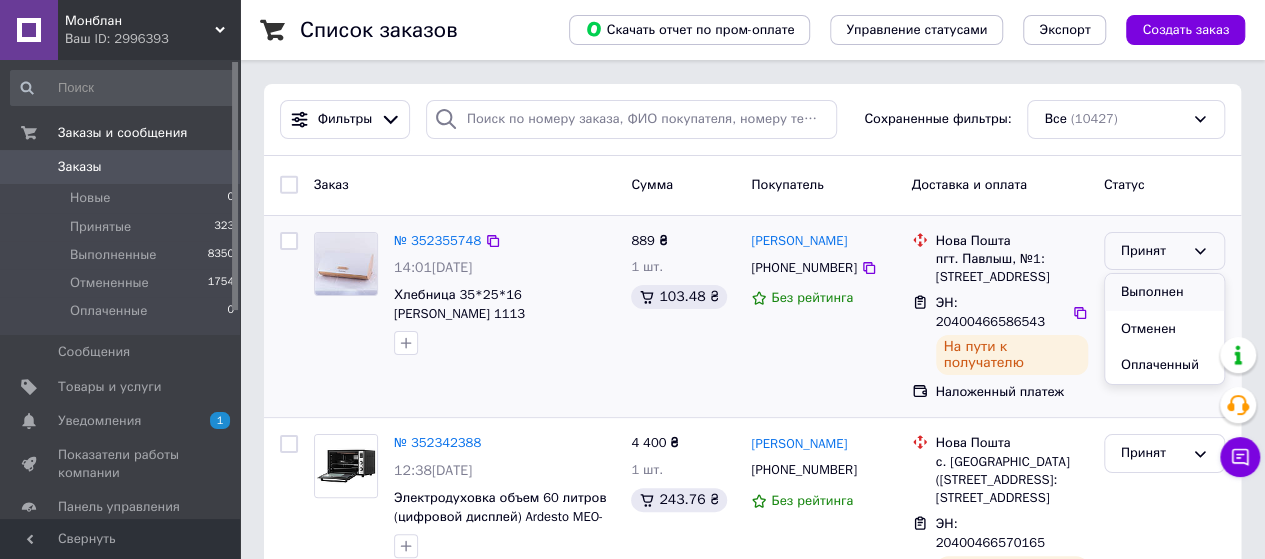 click on "Выполнен" at bounding box center (1164, 292) 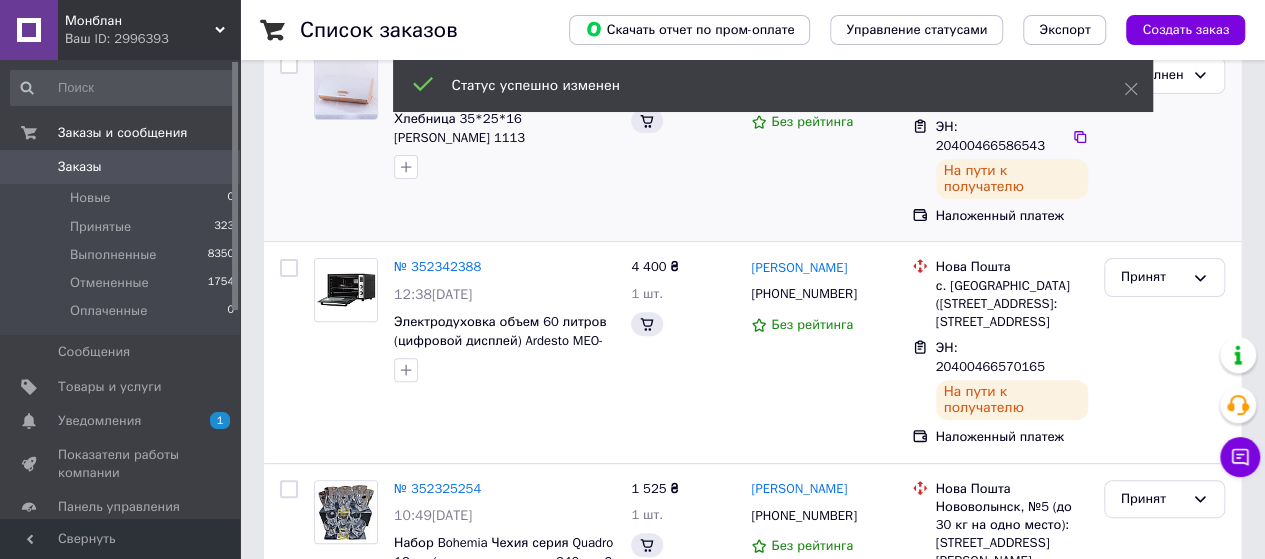 scroll, scrollTop: 215, scrollLeft: 0, axis: vertical 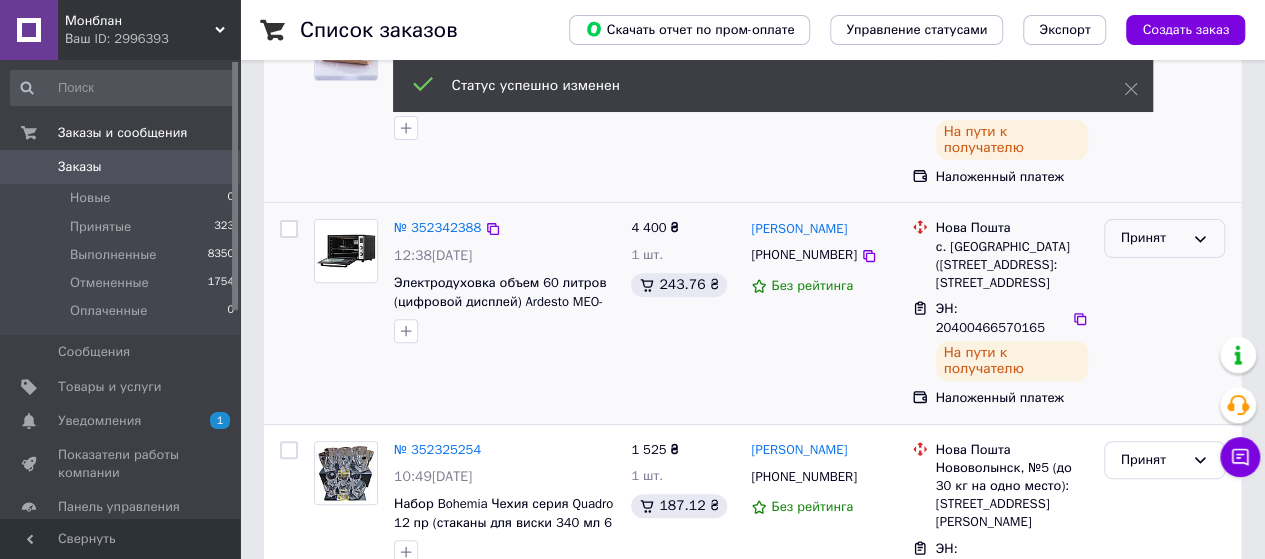 click on "Принят" at bounding box center (1152, 238) 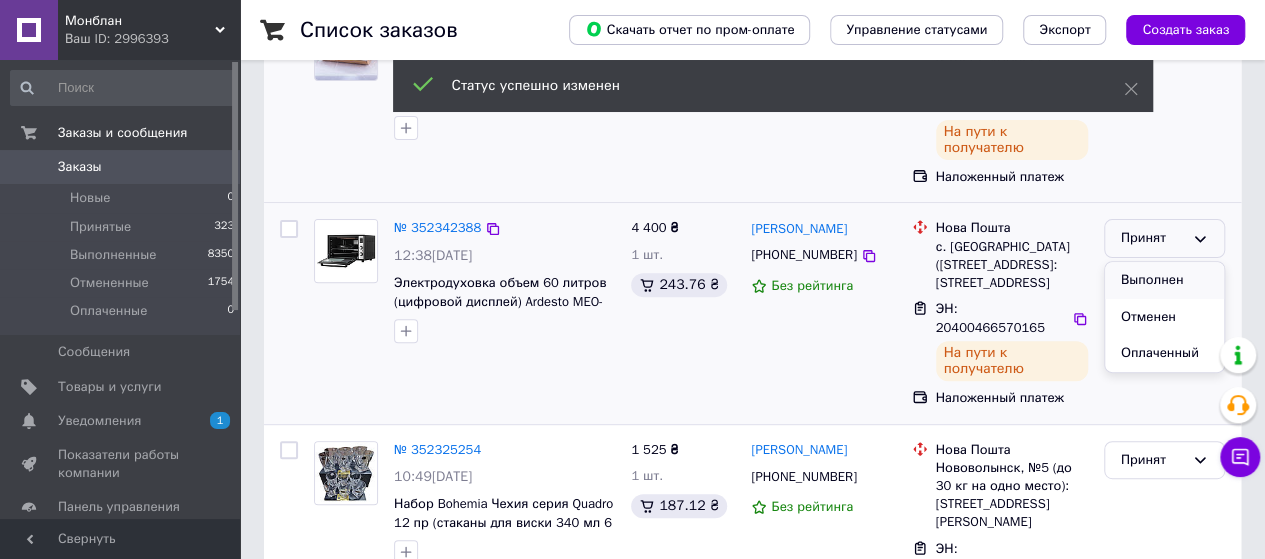 click on "Выполнен" at bounding box center (1164, 280) 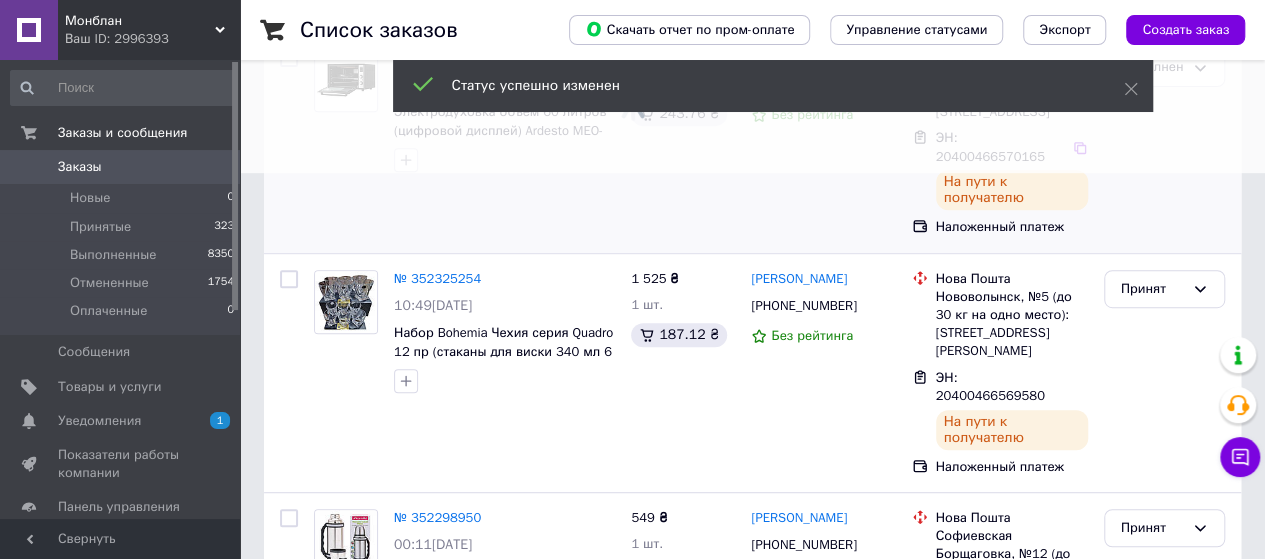 scroll, scrollTop: 448, scrollLeft: 0, axis: vertical 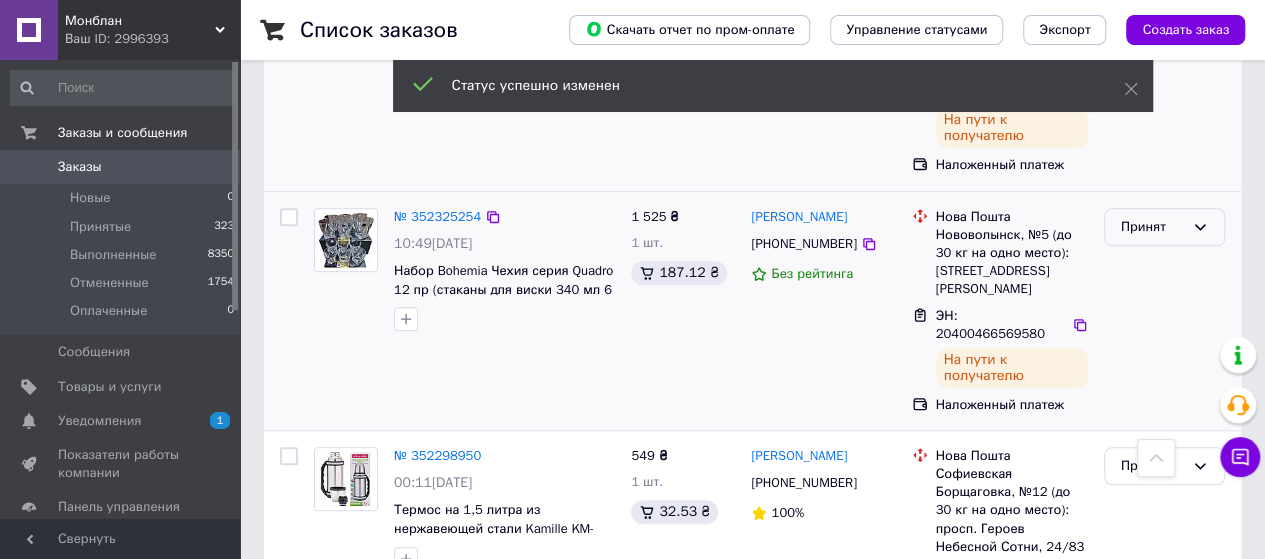 click on "Принят" at bounding box center [1152, 227] 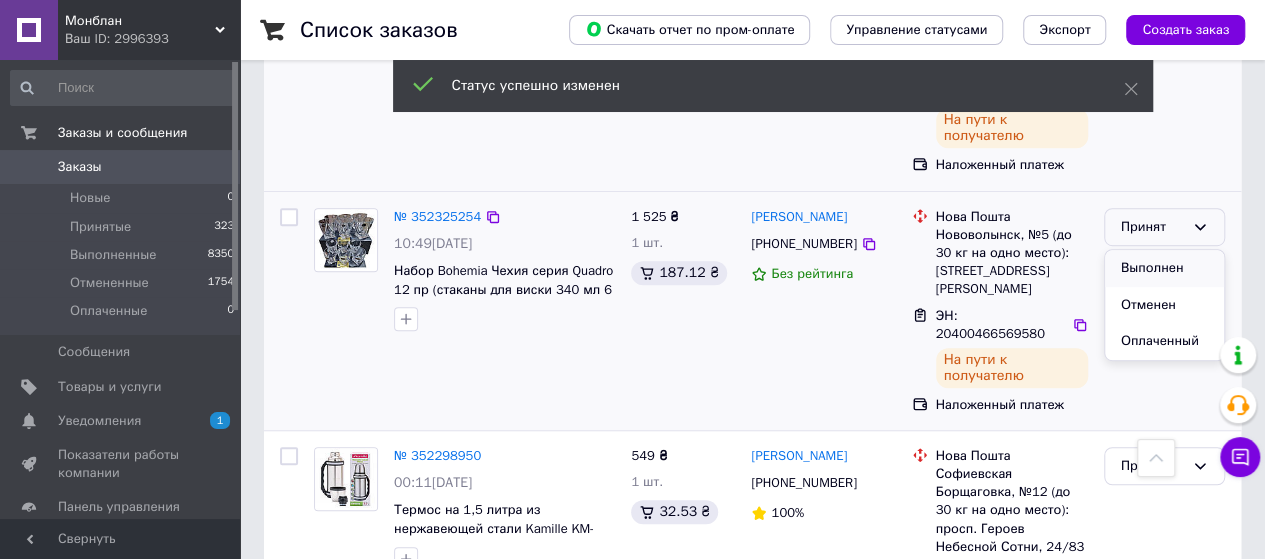 click on "Выполнен" at bounding box center (1164, 268) 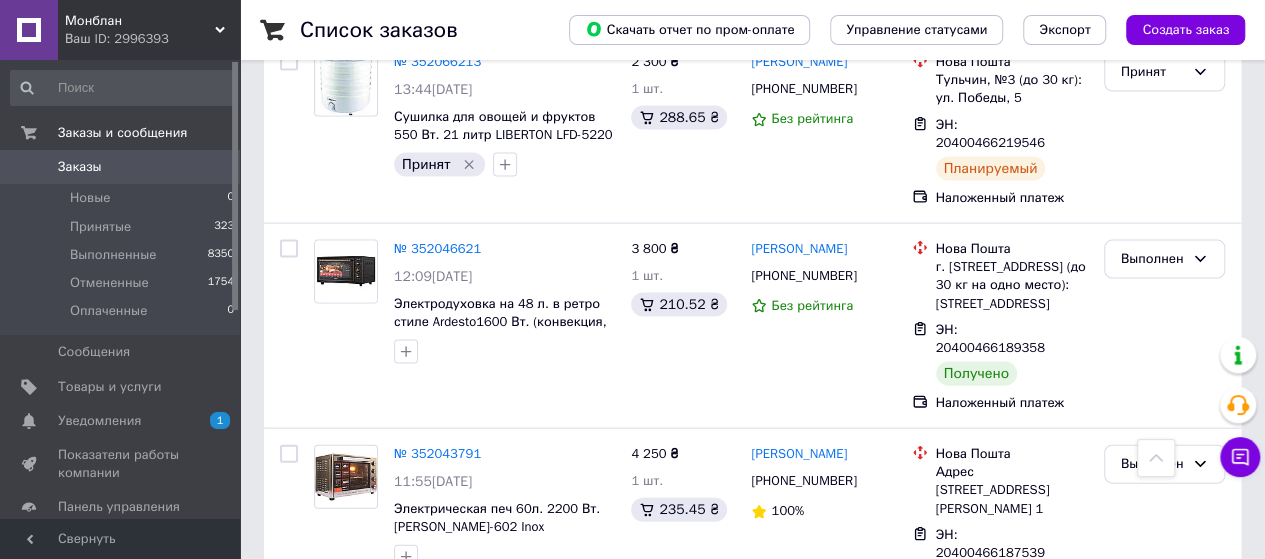 scroll, scrollTop: 2190, scrollLeft: 0, axis: vertical 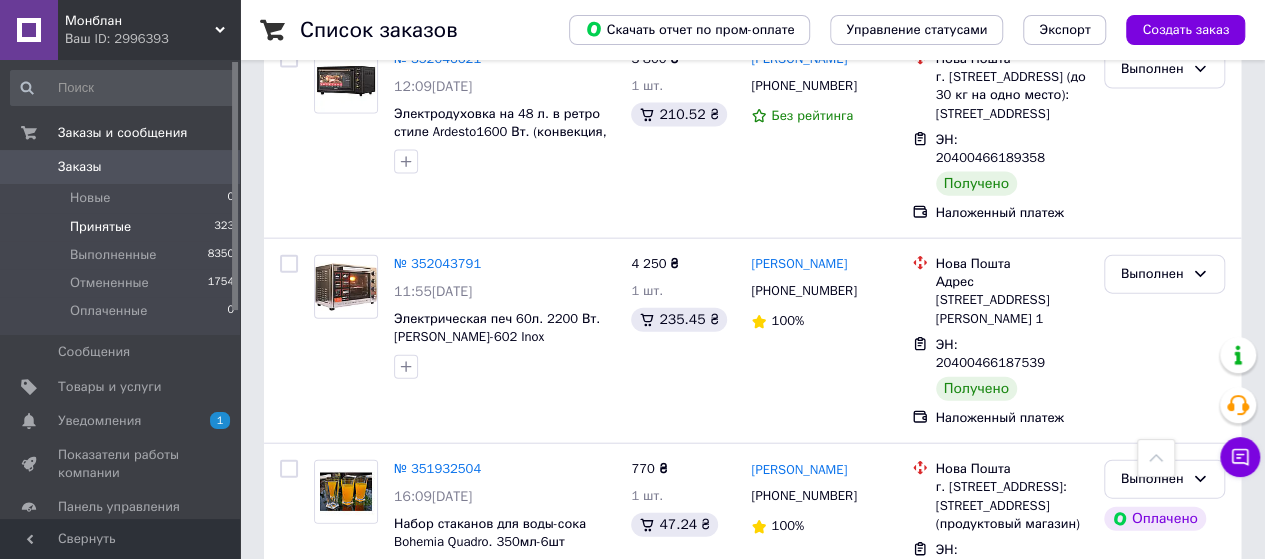 click on "Принятые" at bounding box center (100, 227) 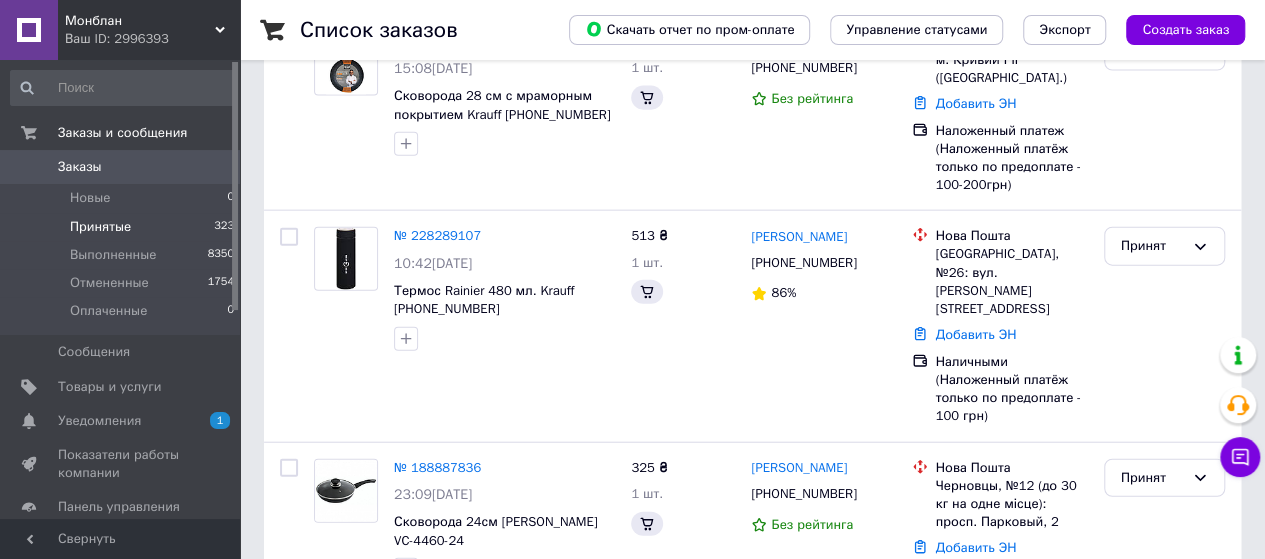 scroll, scrollTop: 0, scrollLeft: 0, axis: both 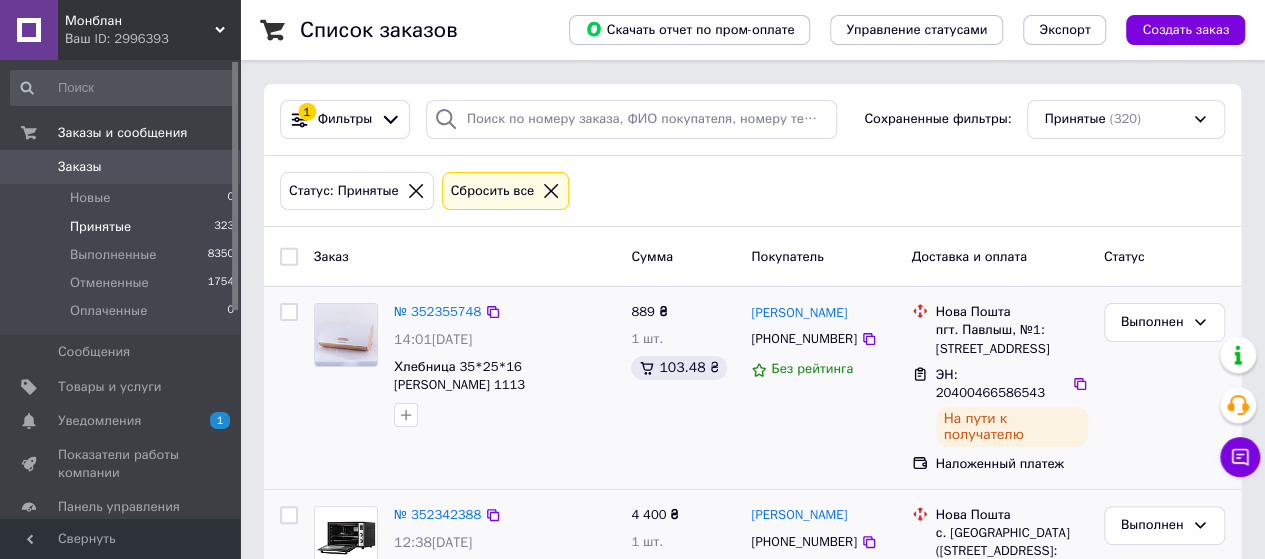 click on "Заказы" at bounding box center [121, 167] 